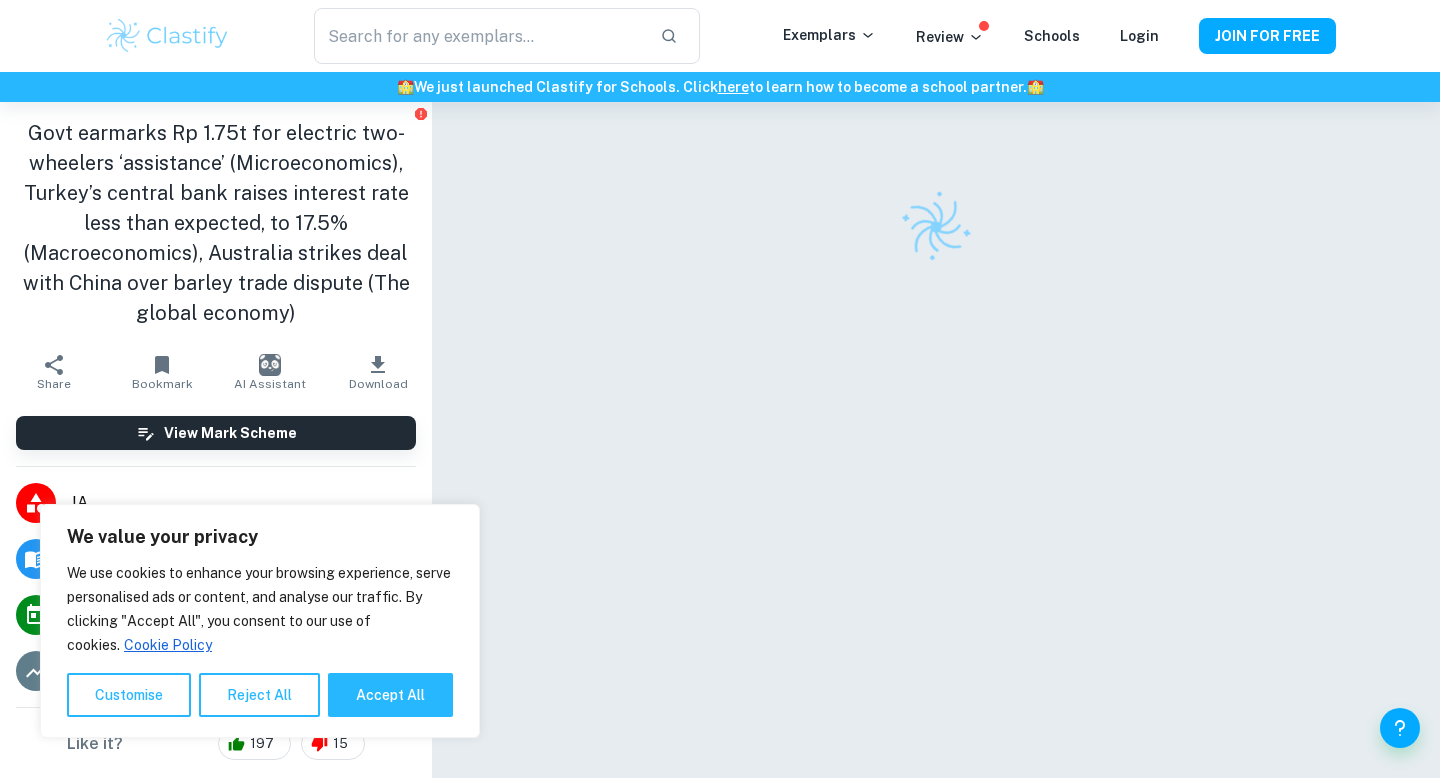 scroll, scrollTop: 0, scrollLeft: 0, axis: both 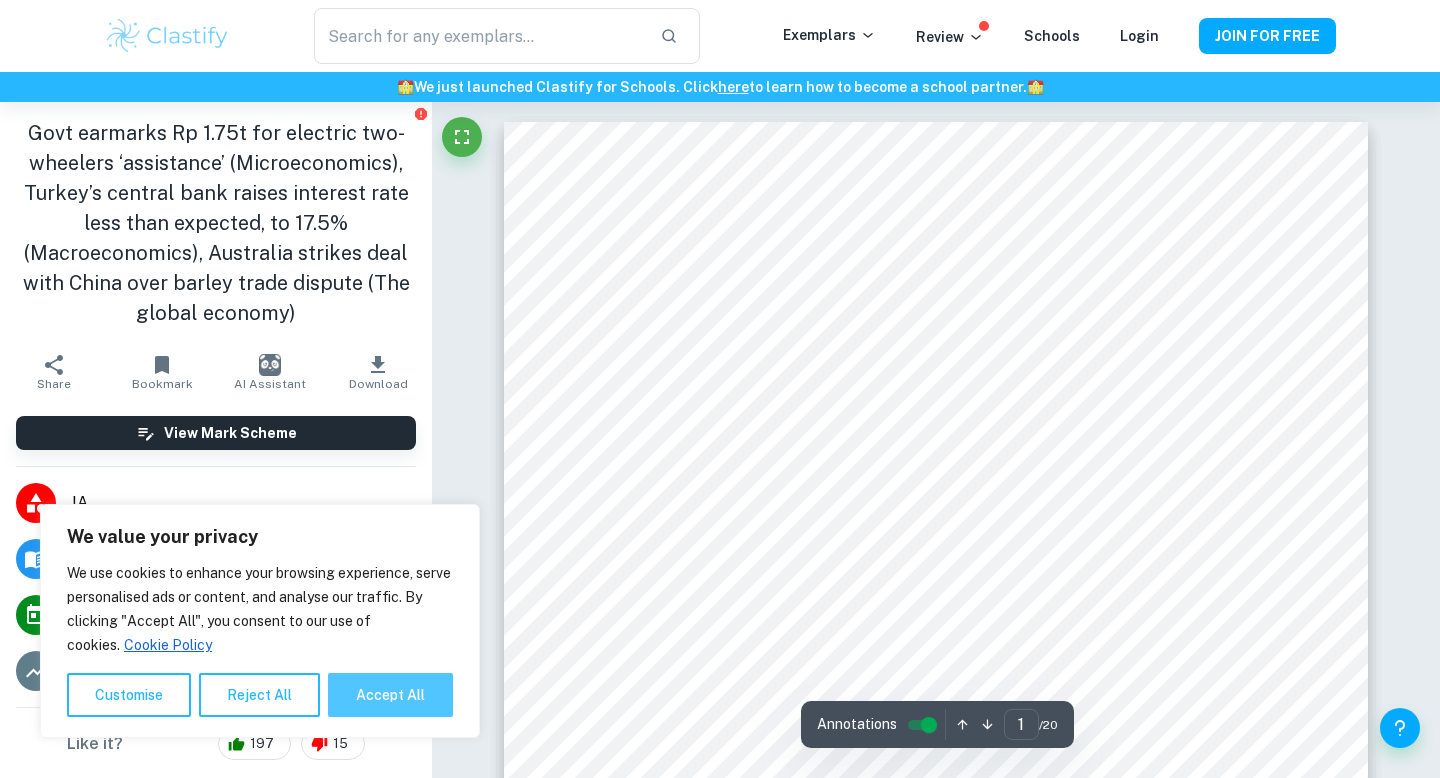 click on "Accept All" at bounding box center [390, 695] 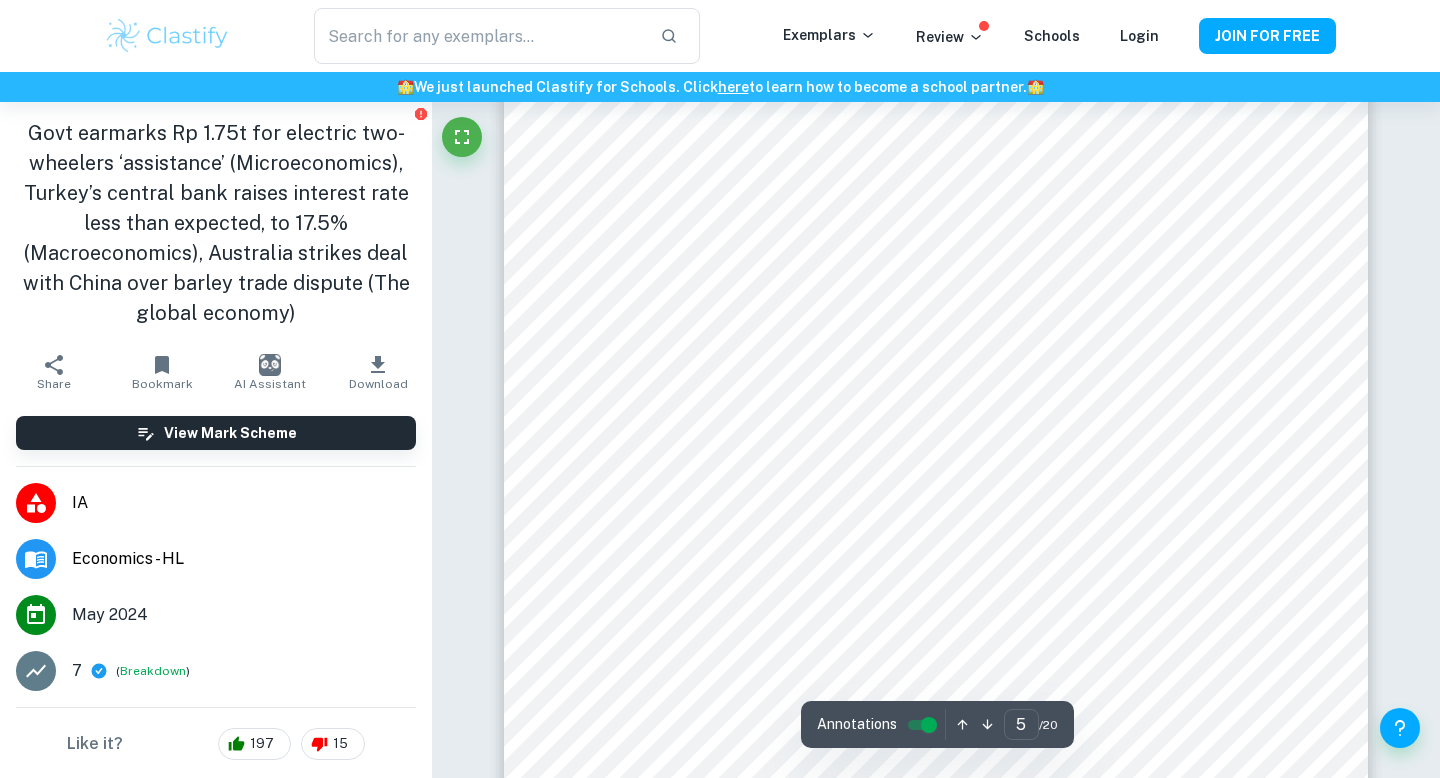 scroll, scrollTop: 5243, scrollLeft: 0, axis: vertical 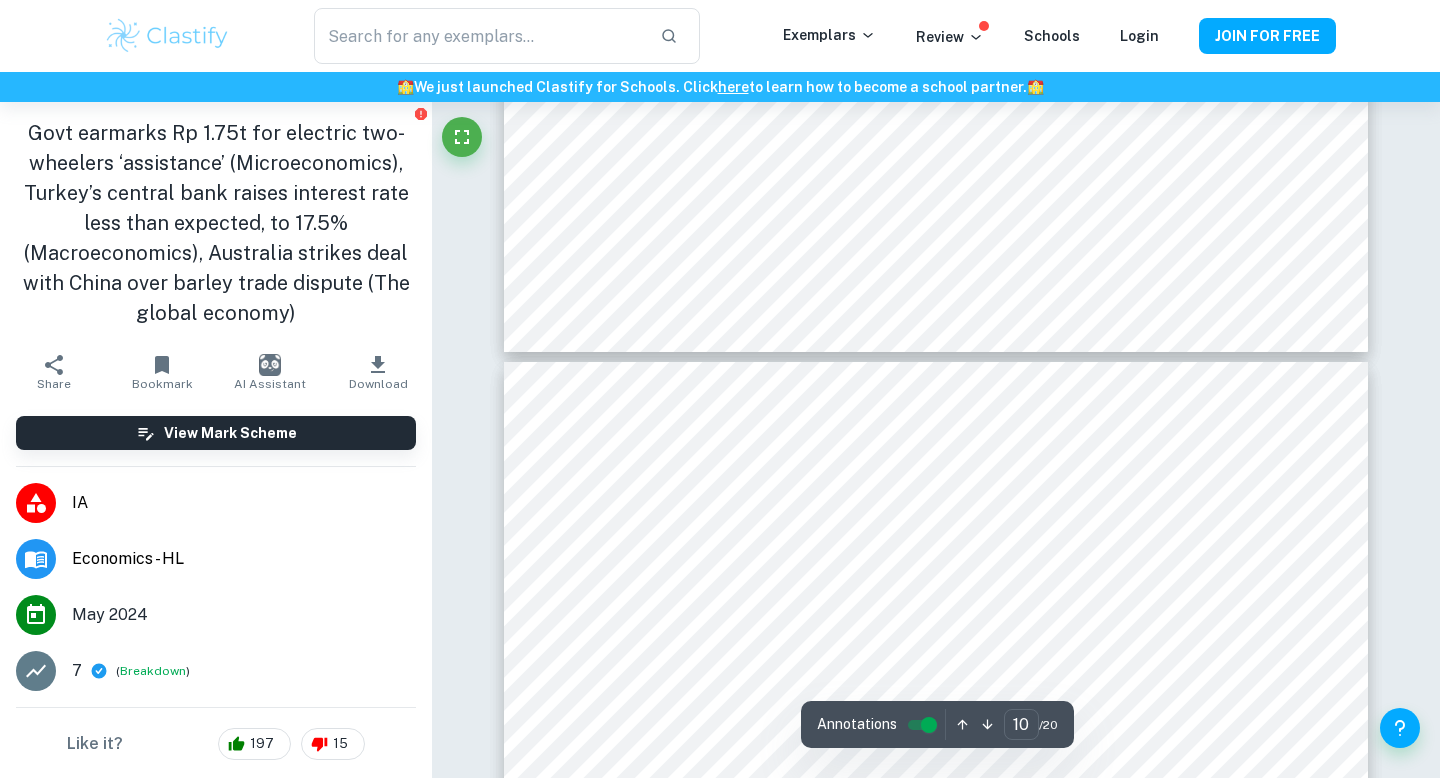 type on "11" 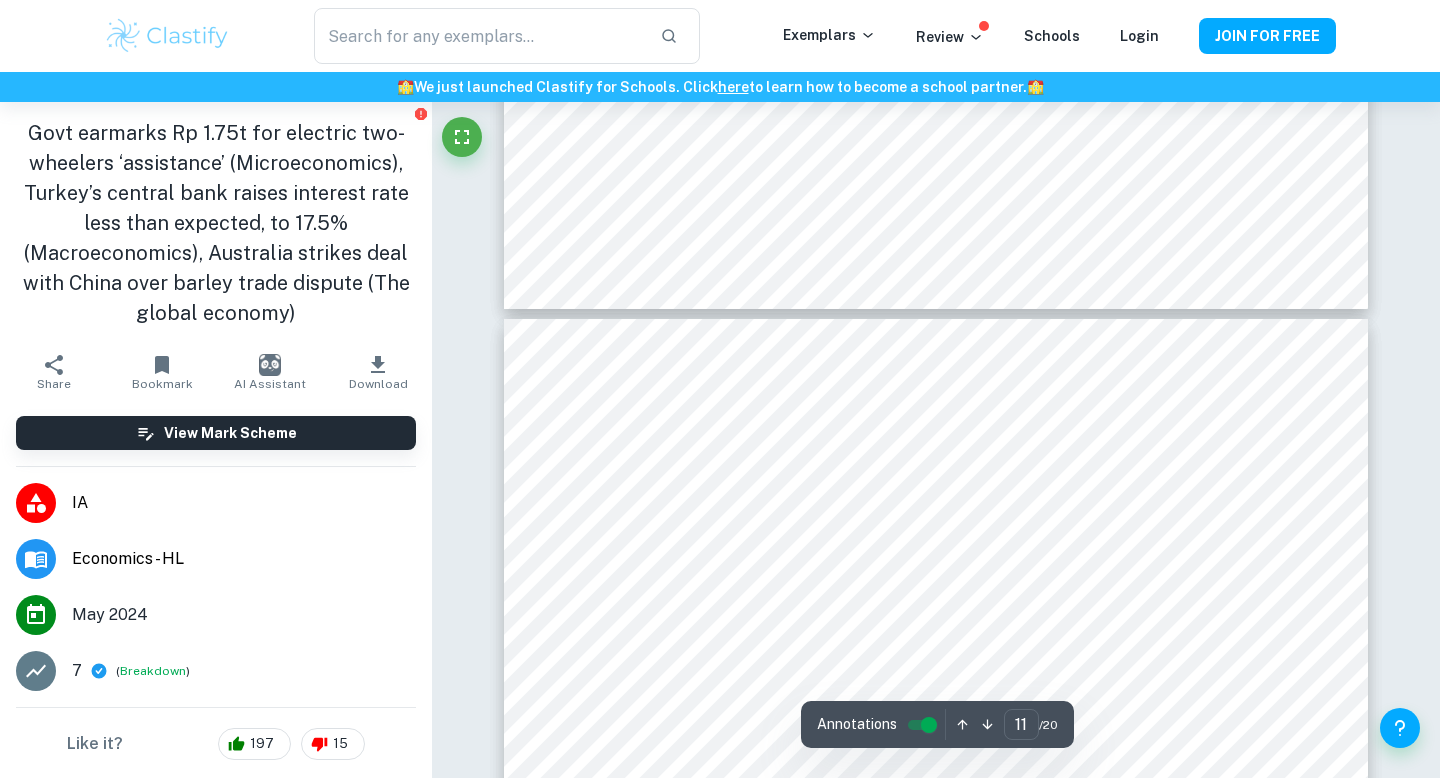 scroll, scrollTop: 11674, scrollLeft: 0, axis: vertical 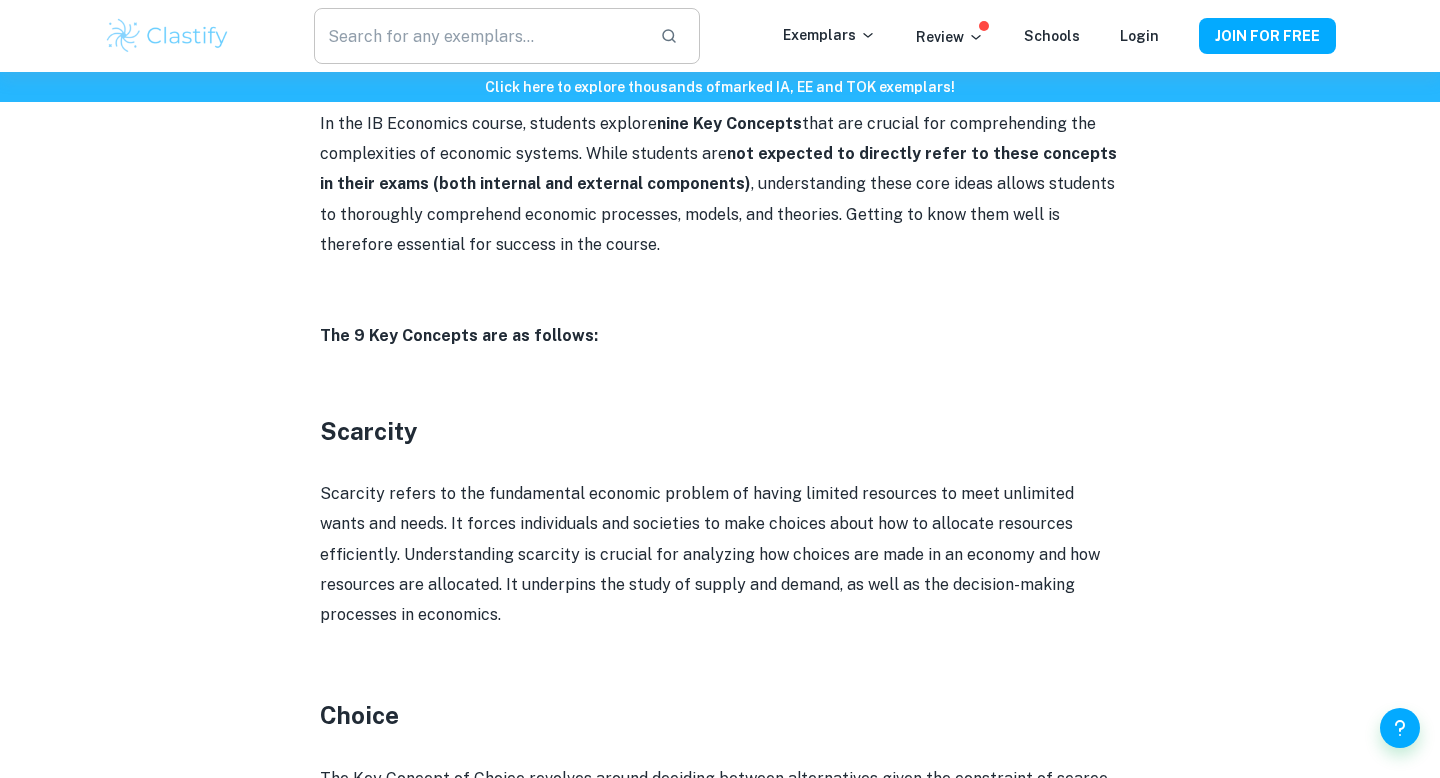 click at bounding box center (479, 36) 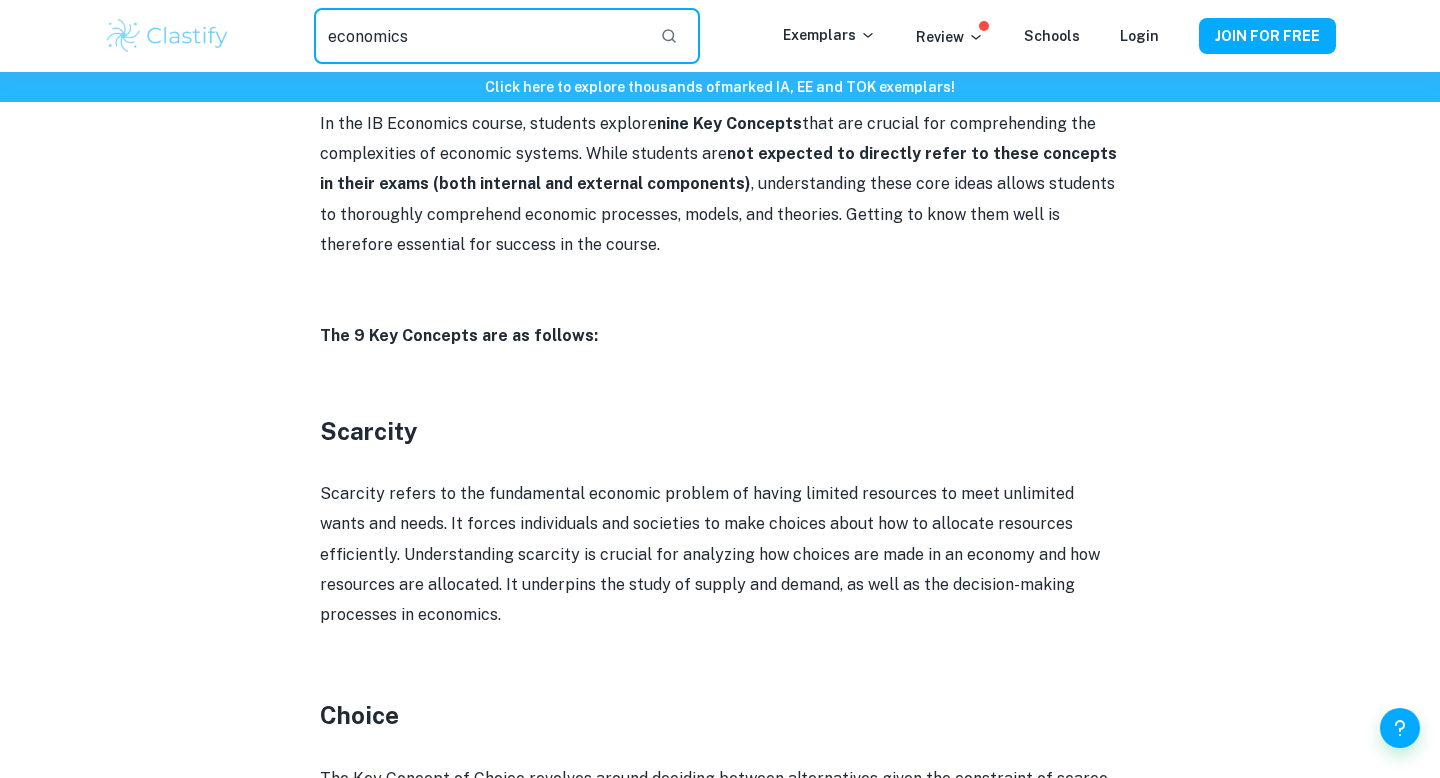 type on "economics" 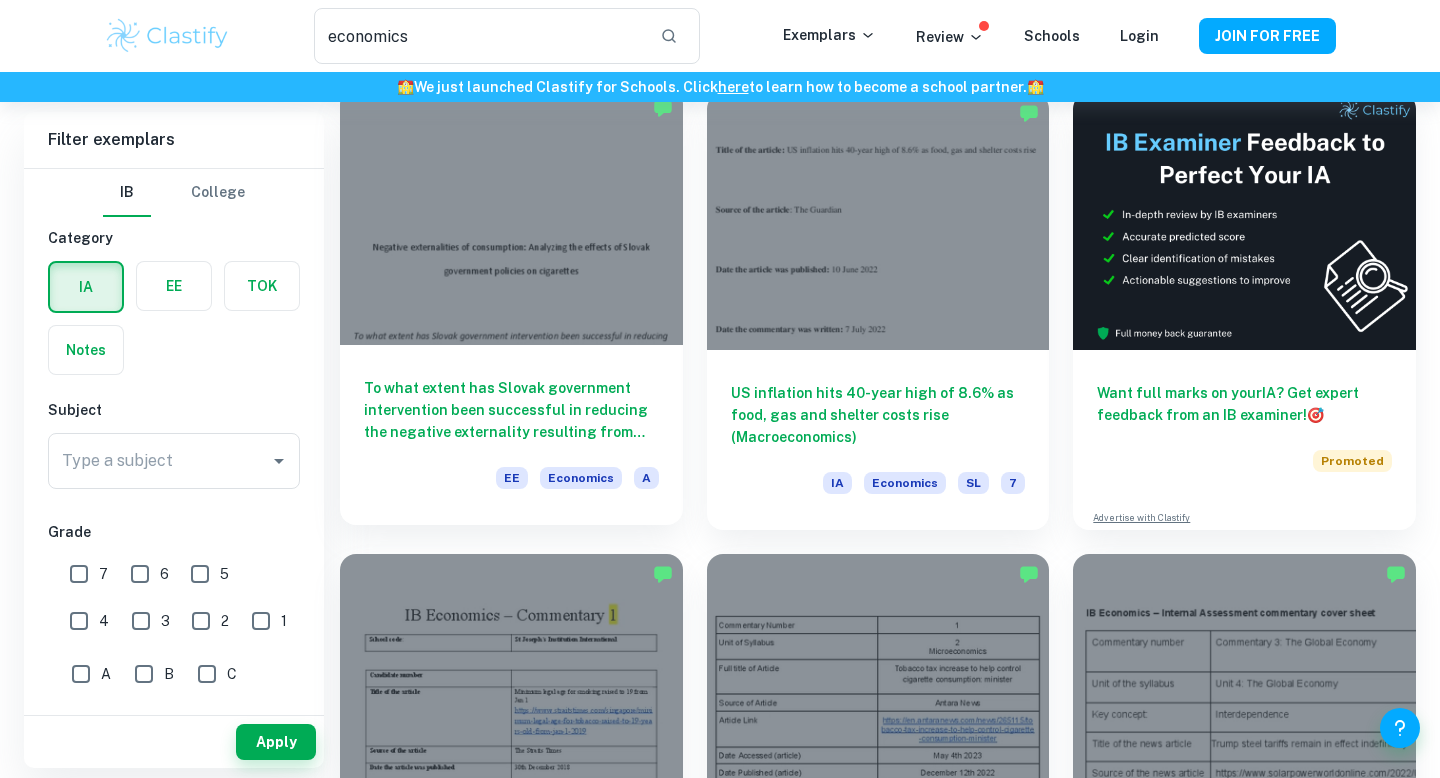 scroll, scrollTop: 149, scrollLeft: 0, axis: vertical 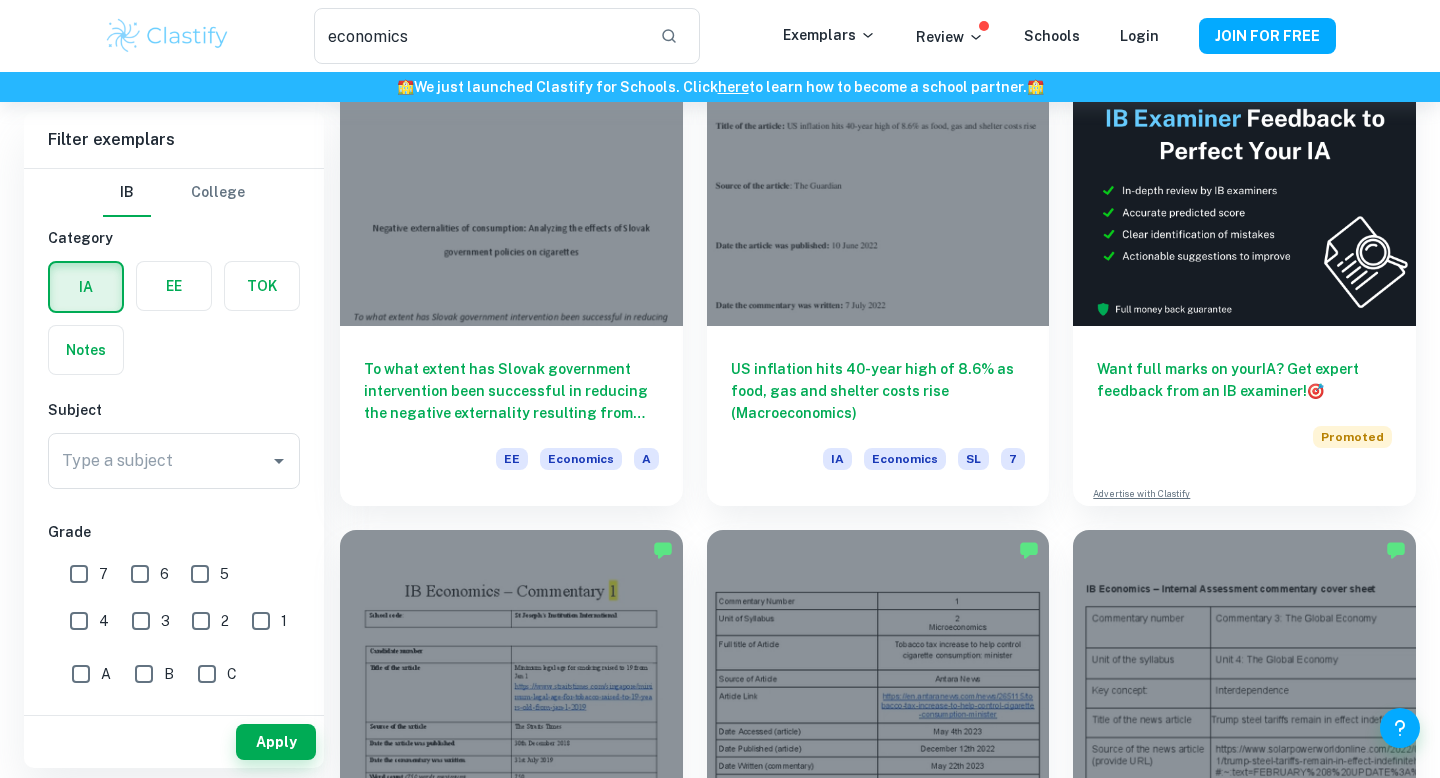 click on "7" at bounding box center [79, 574] 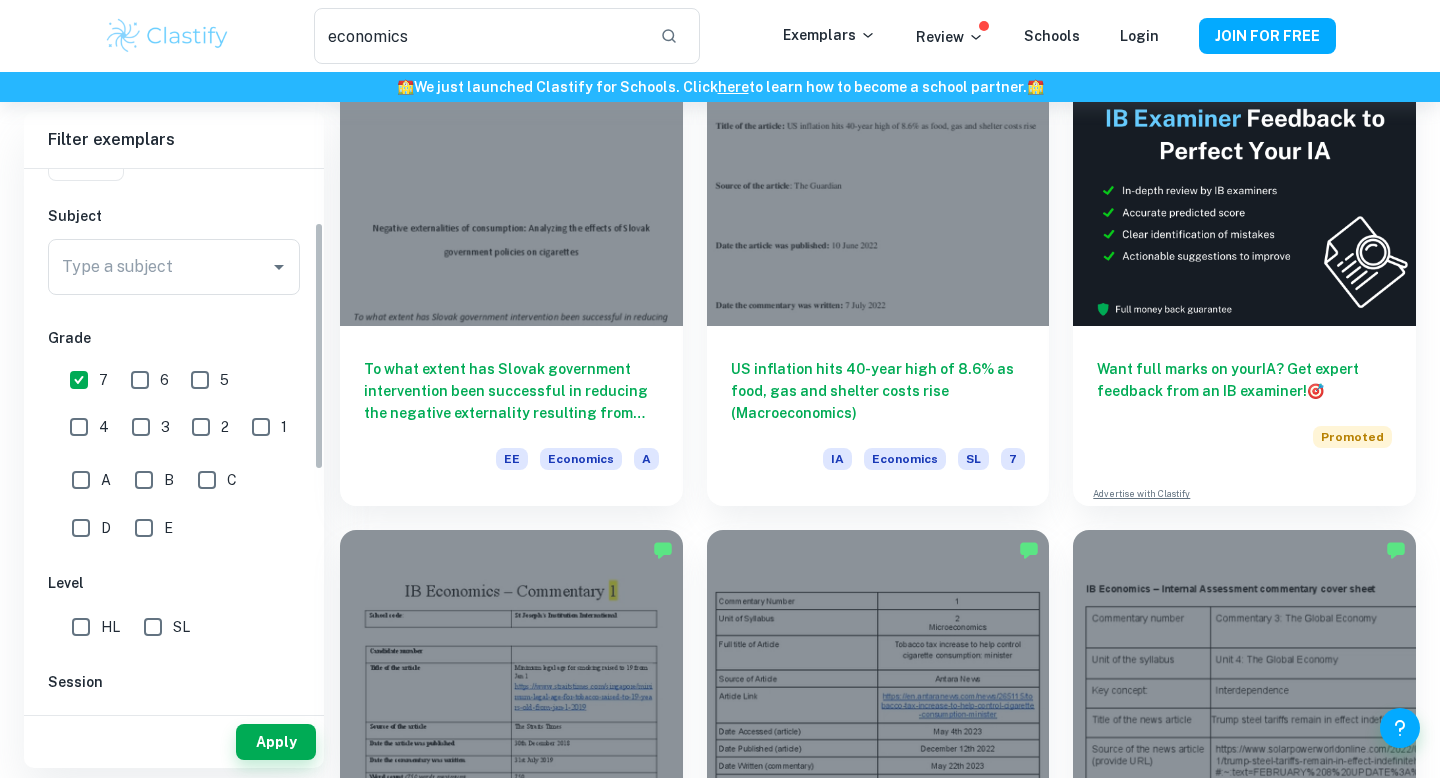 scroll, scrollTop: 323, scrollLeft: 0, axis: vertical 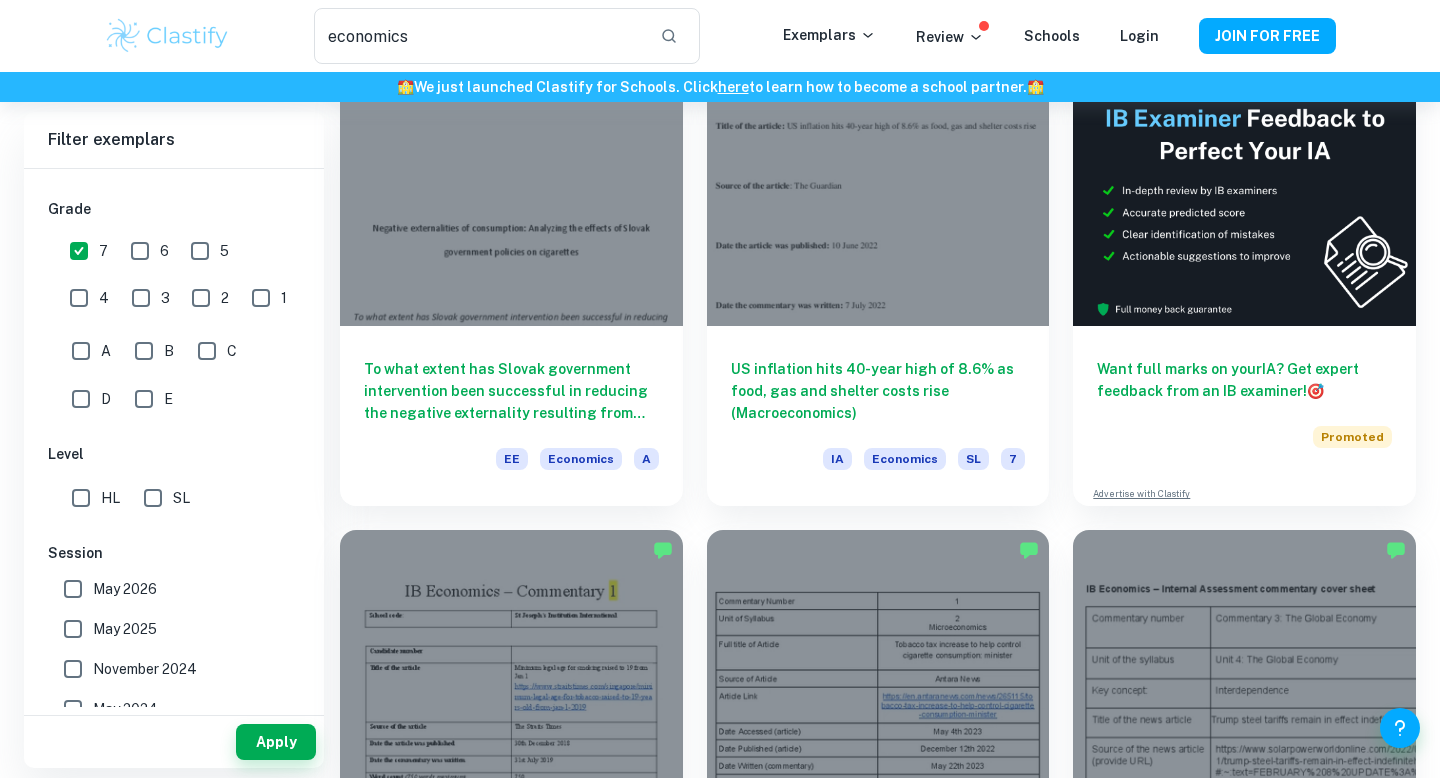 click on "HL" at bounding box center [81, 498] 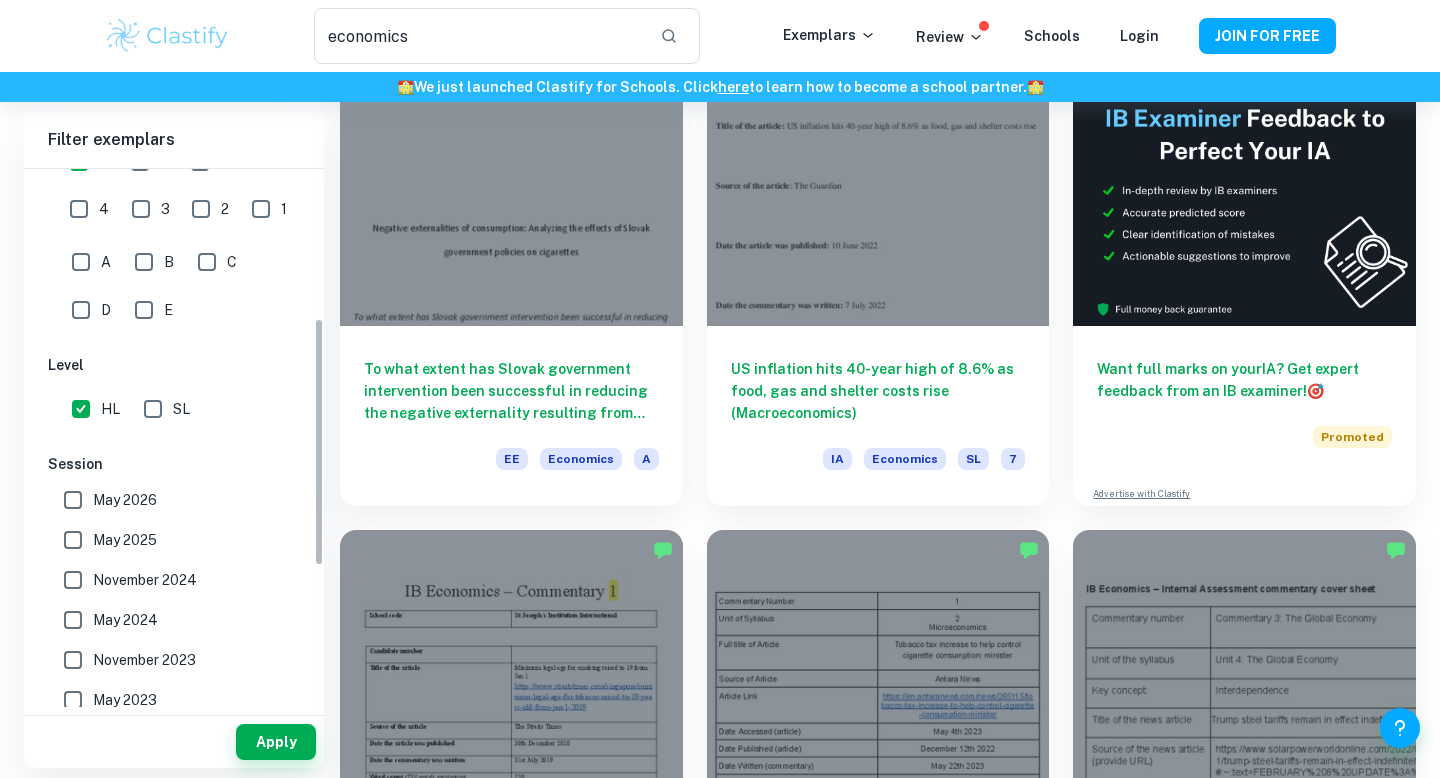 scroll, scrollTop: 625, scrollLeft: 0, axis: vertical 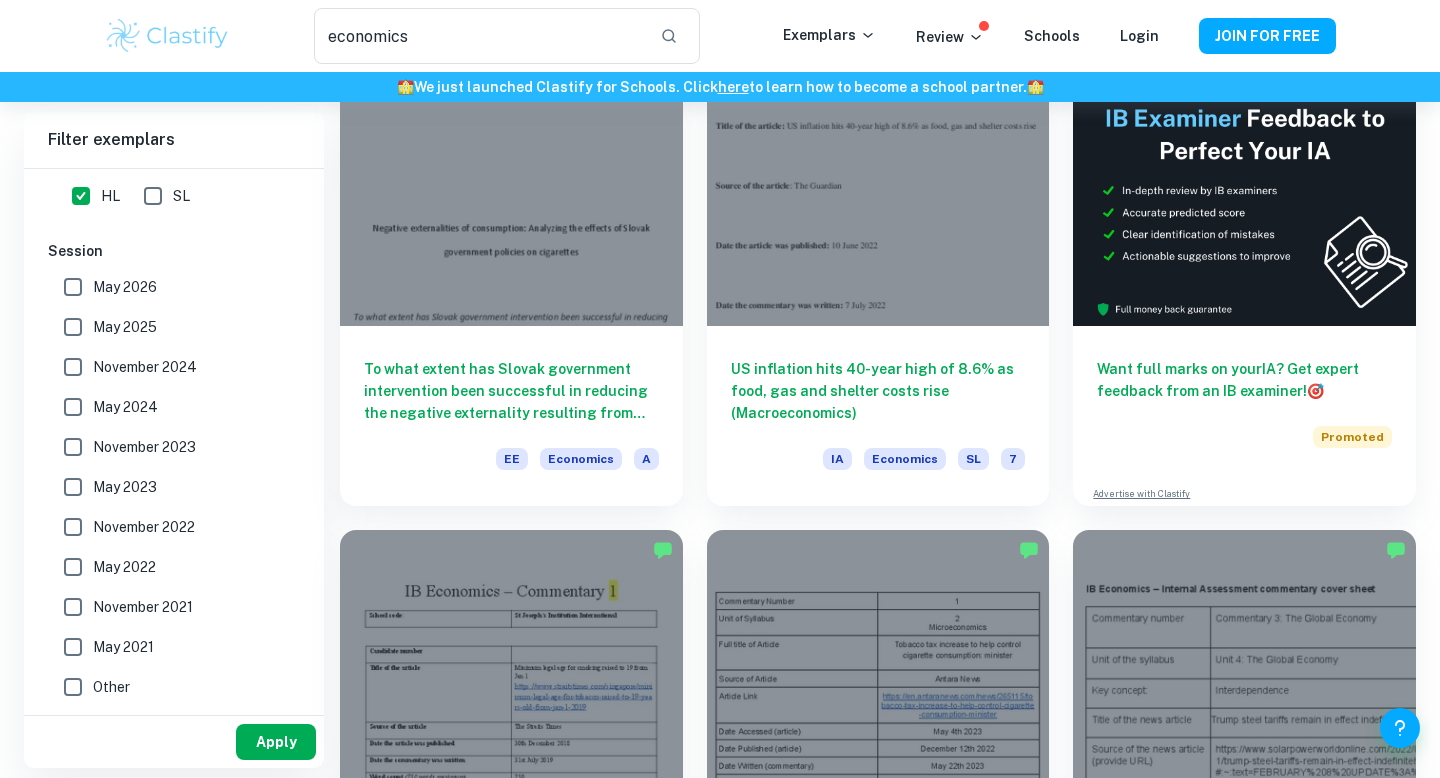 click on "Apply" at bounding box center [276, 742] 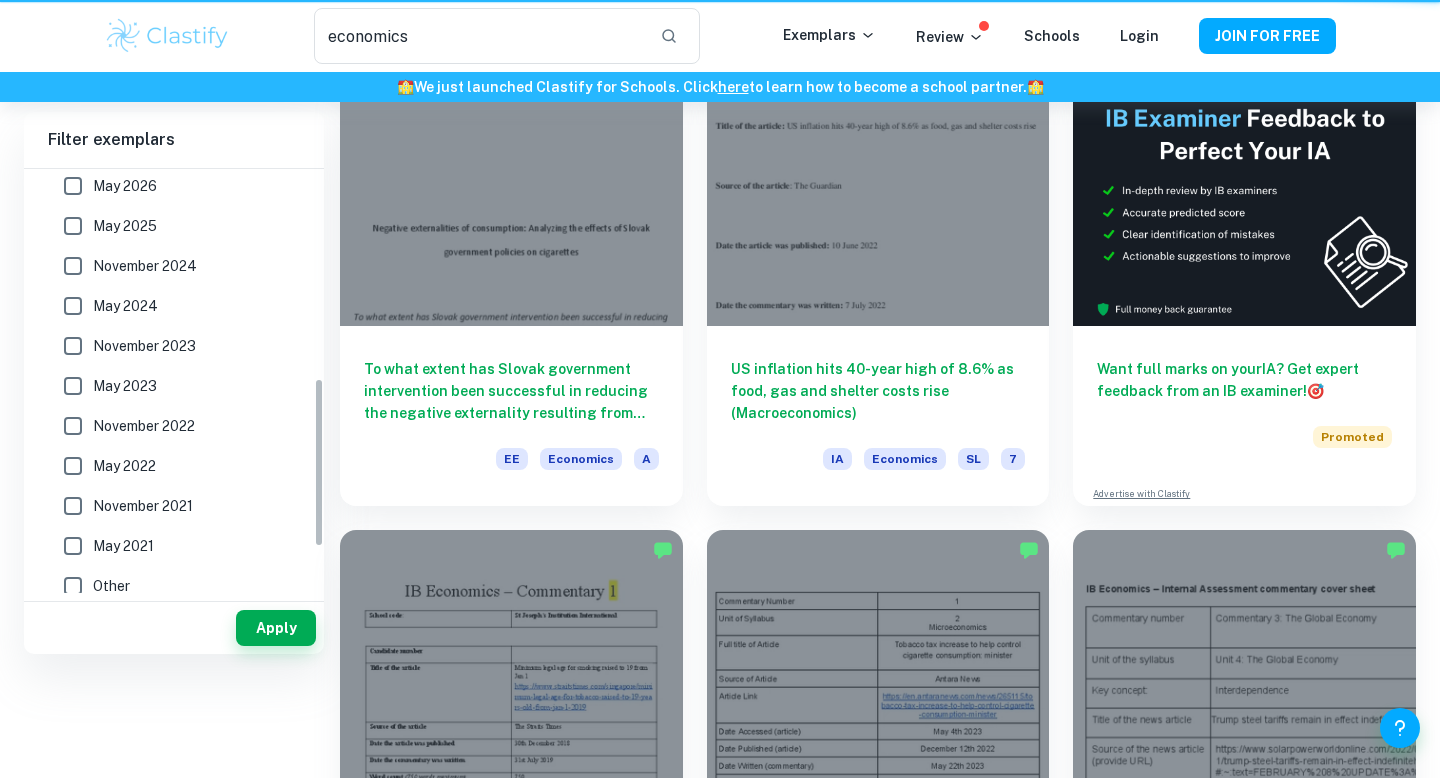scroll, scrollTop: 0, scrollLeft: 0, axis: both 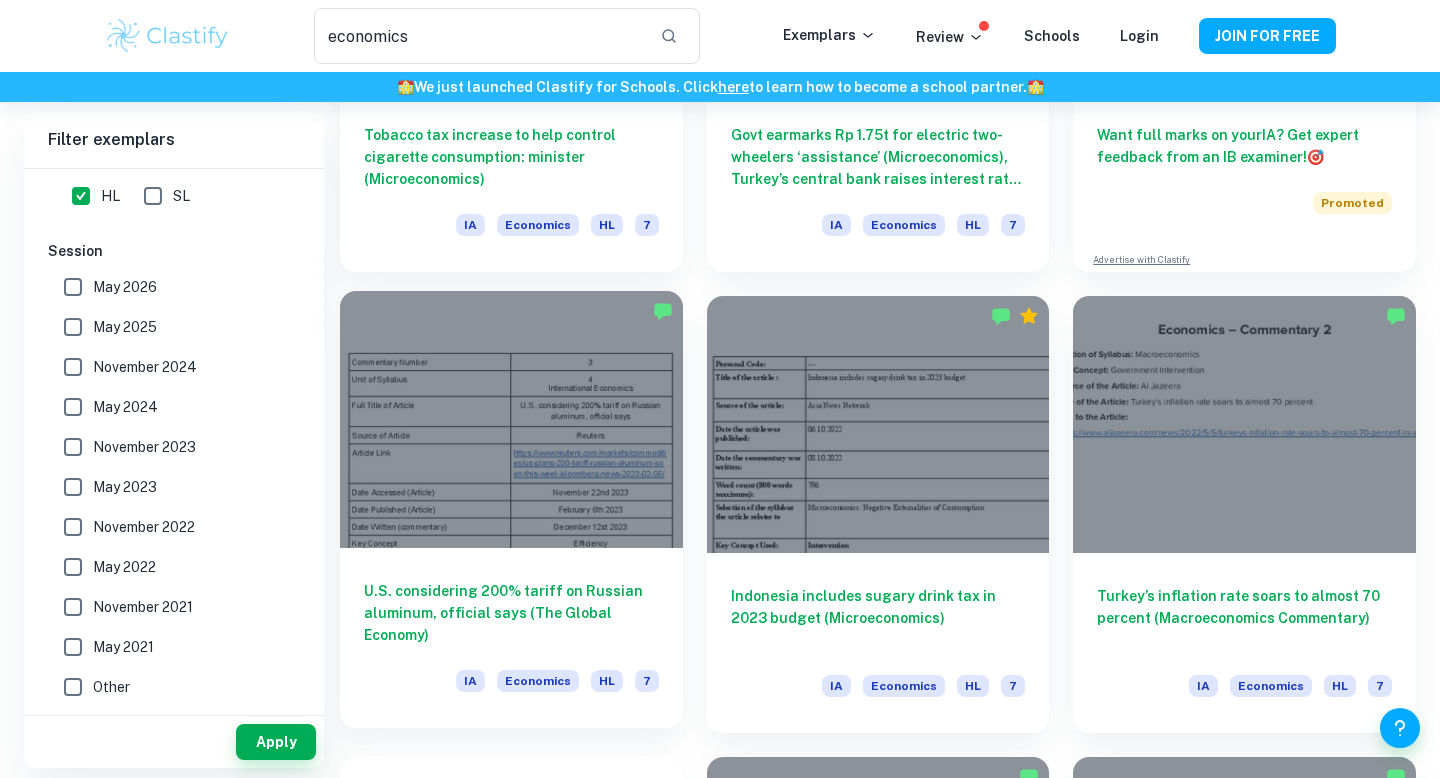 click on "U.S. considering 200% tariff on Russian
aluminum, official says (The Global Economy)" at bounding box center [511, 613] 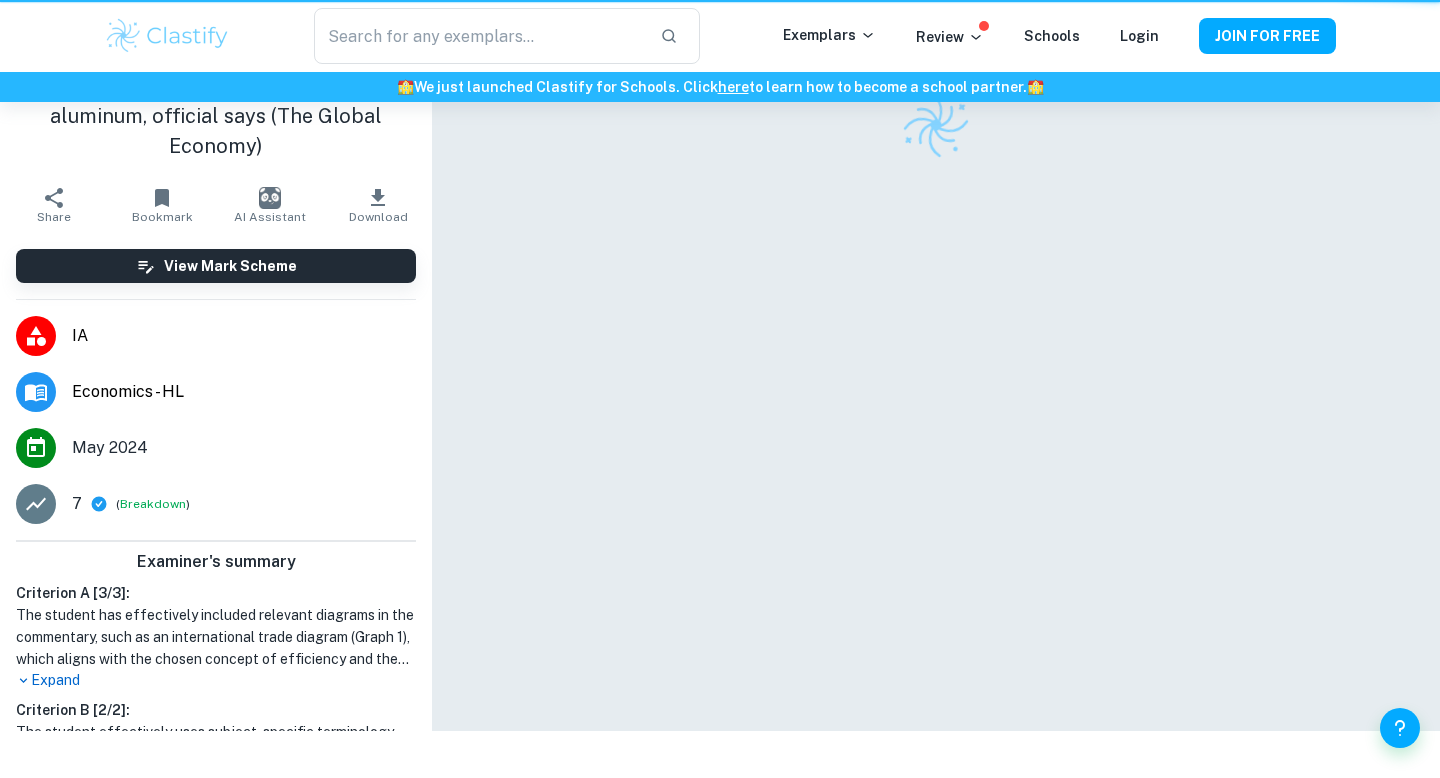 scroll, scrollTop: 0, scrollLeft: 0, axis: both 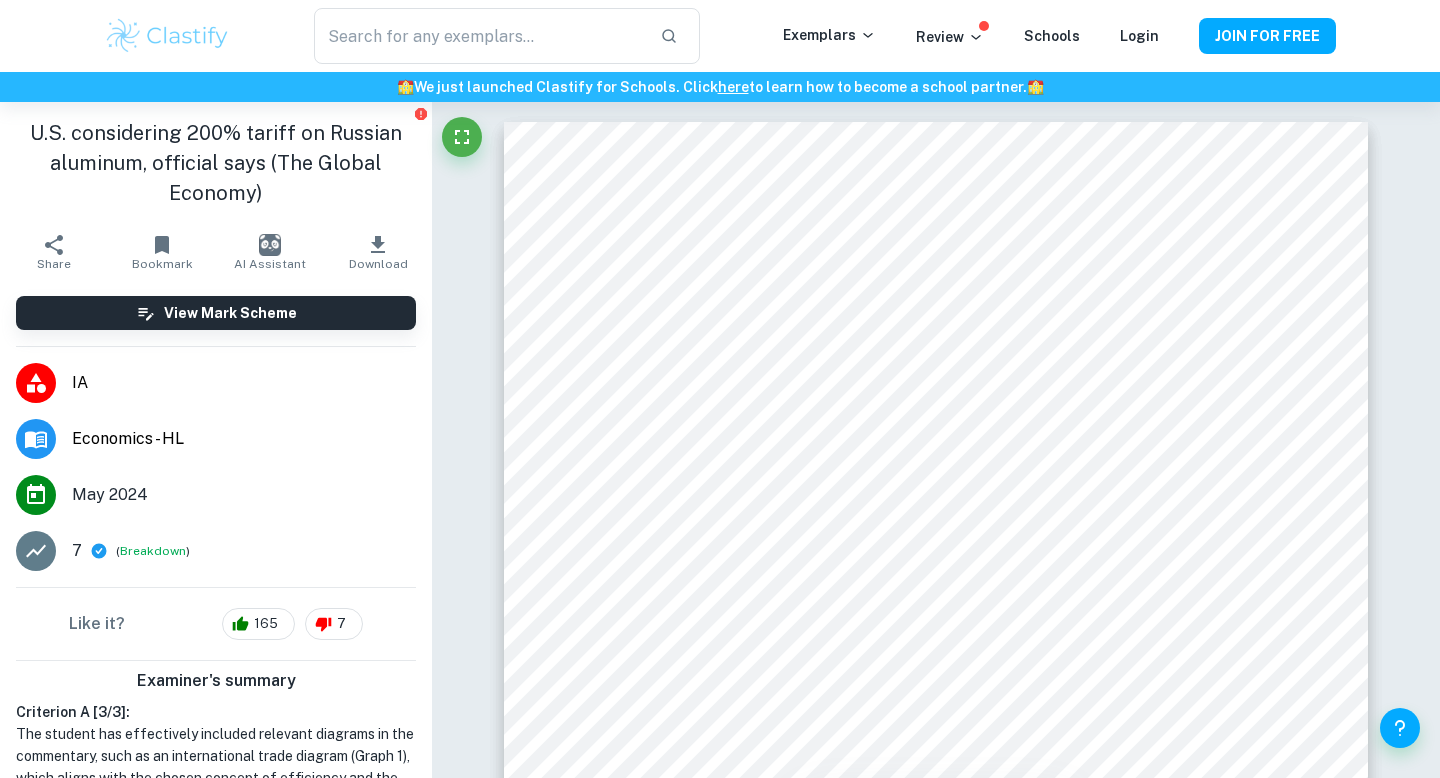 type on "economics" 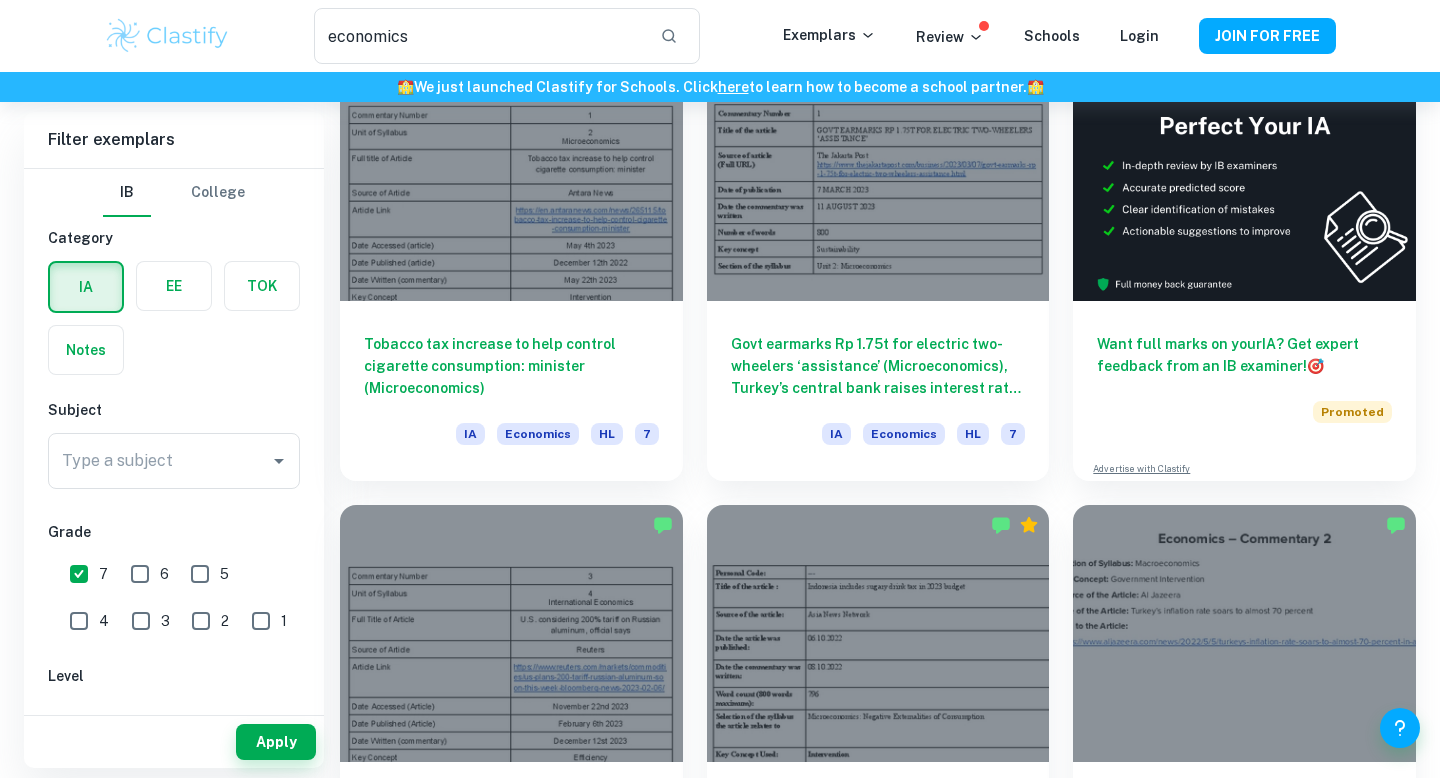 scroll, scrollTop: 0, scrollLeft: 0, axis: both 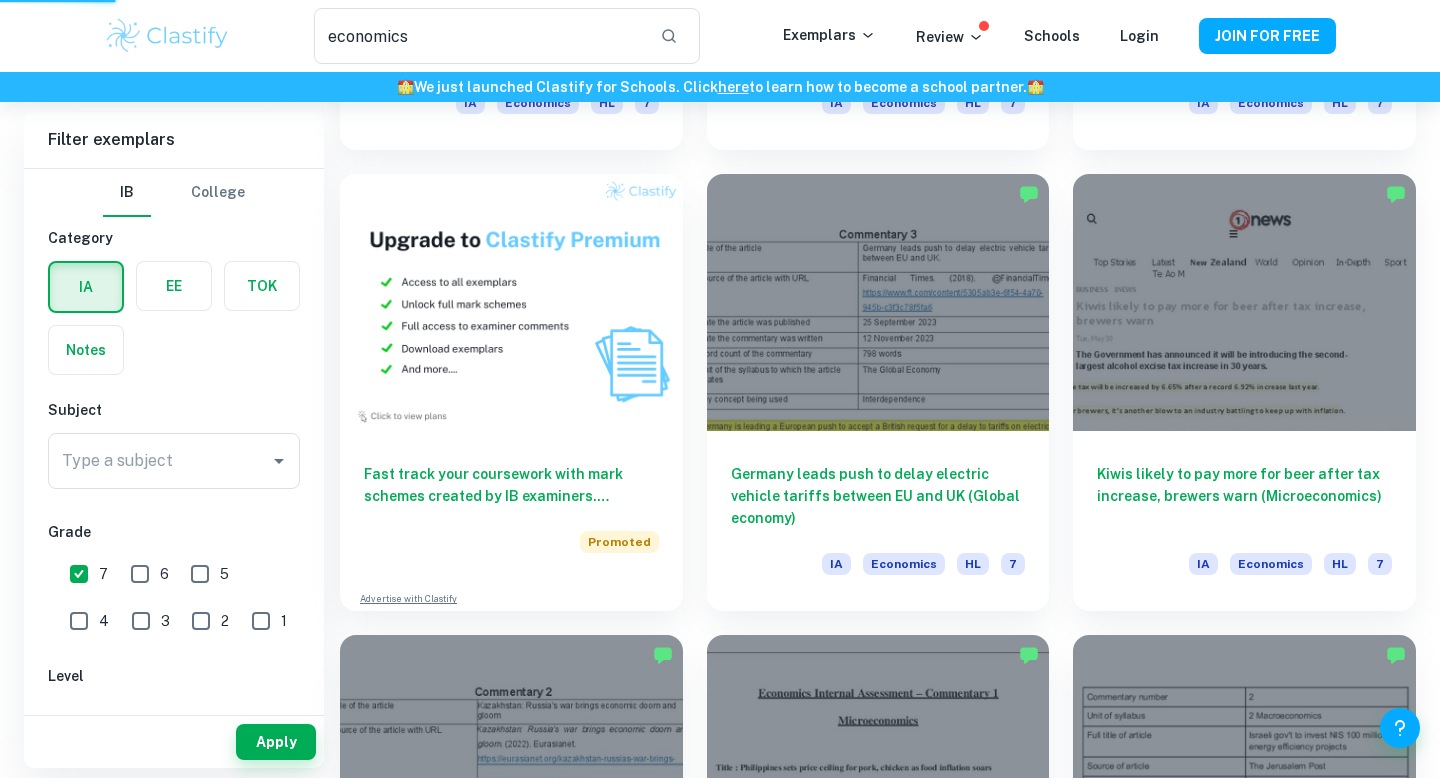 type 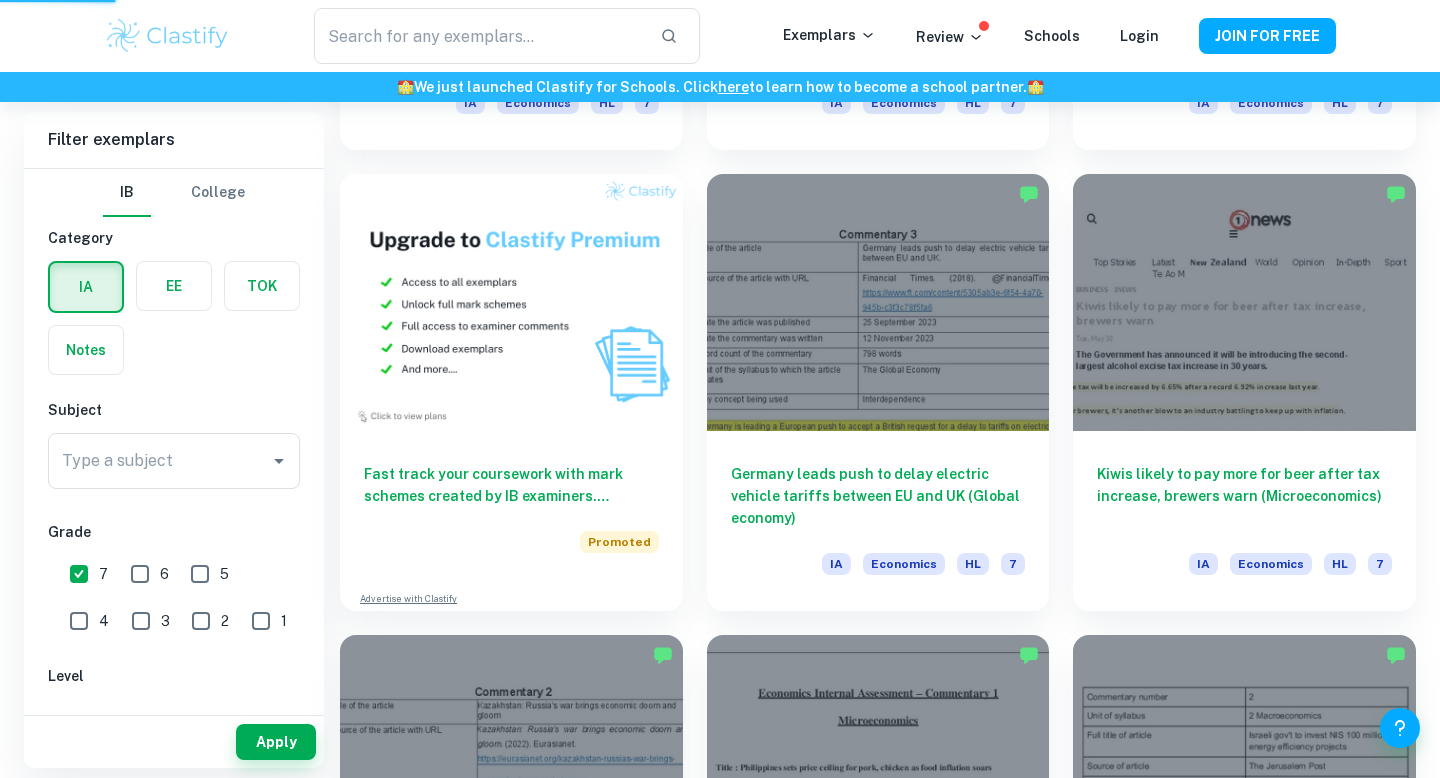 scroll, scrollTop: 0, scrollLeft: 0, axis: both 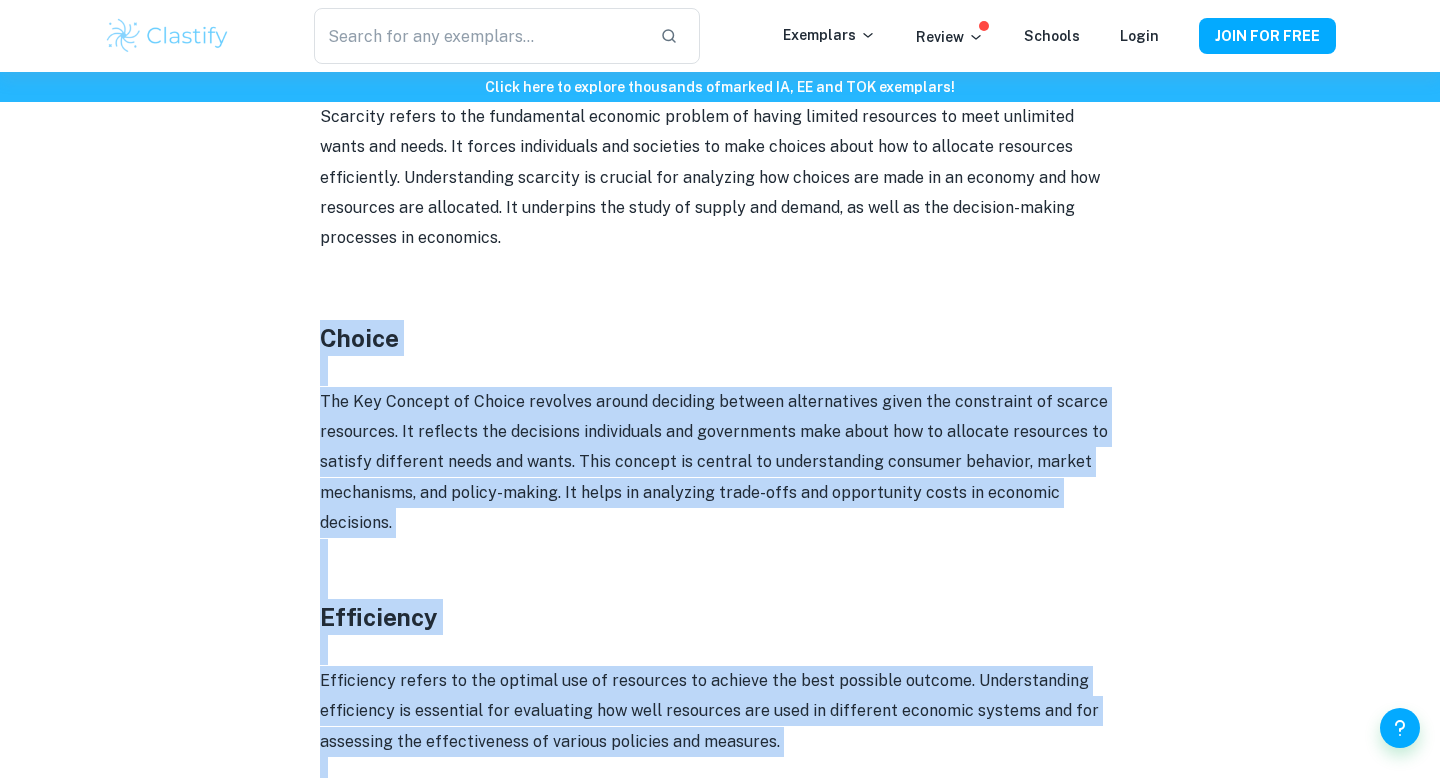 drag, startPoint x: 949, startPoint y: 384, endPoint x: 292, endPoint y: 348, distance: 657.98553 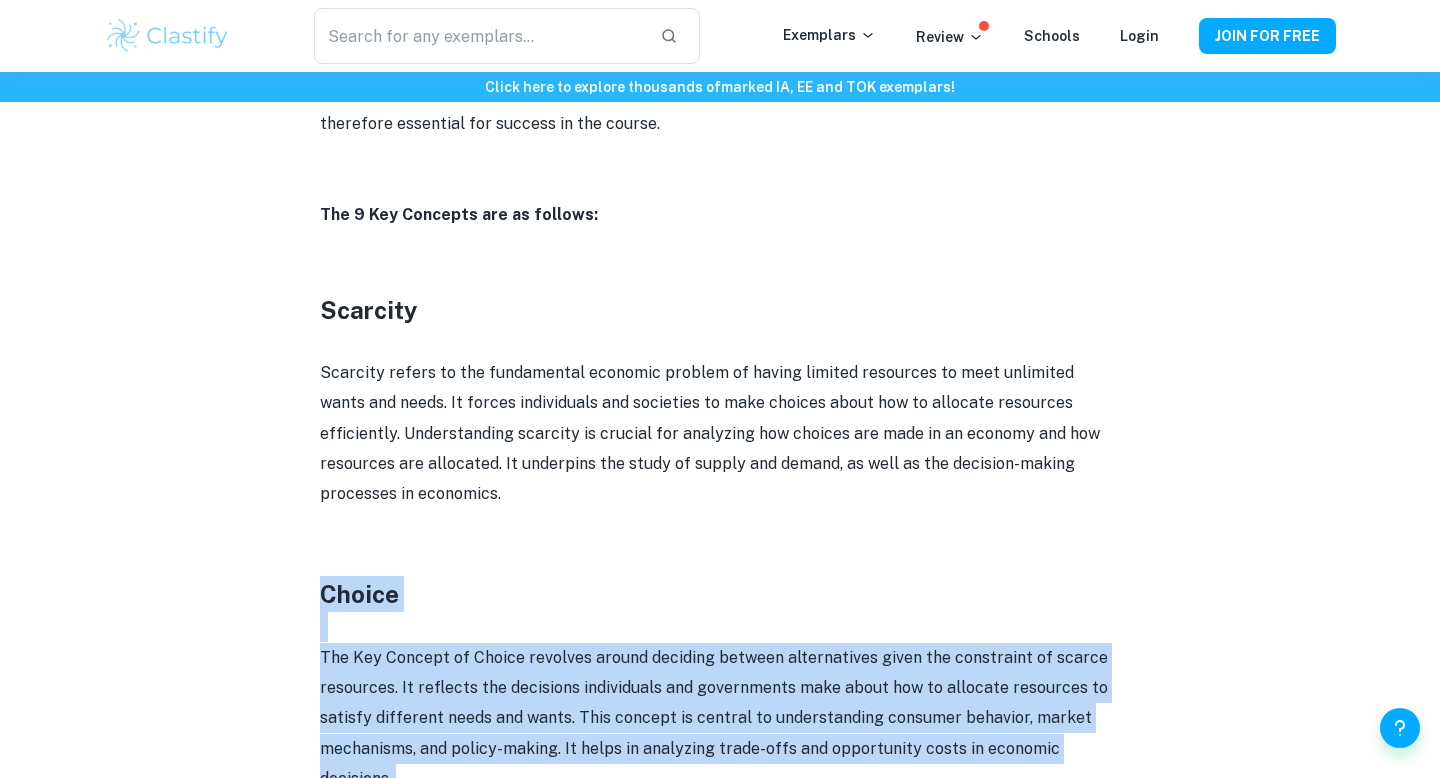 scroll, scrollTop: 1059, scrollLeft: 0, axis: vertical 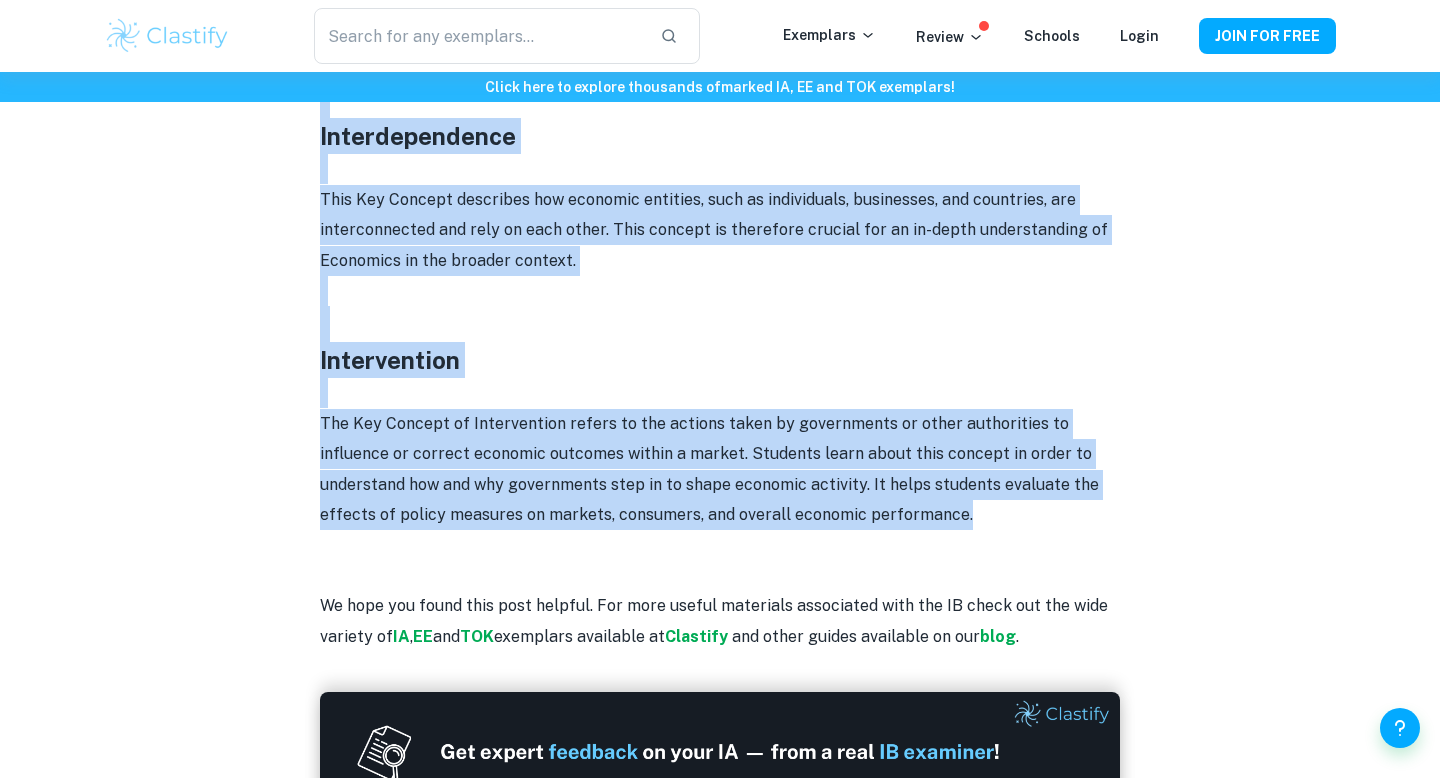 drag, startPoint x: 323, startPoint y: 329, endPoint x: 837, endPoint y: 522, distance: 549.0401 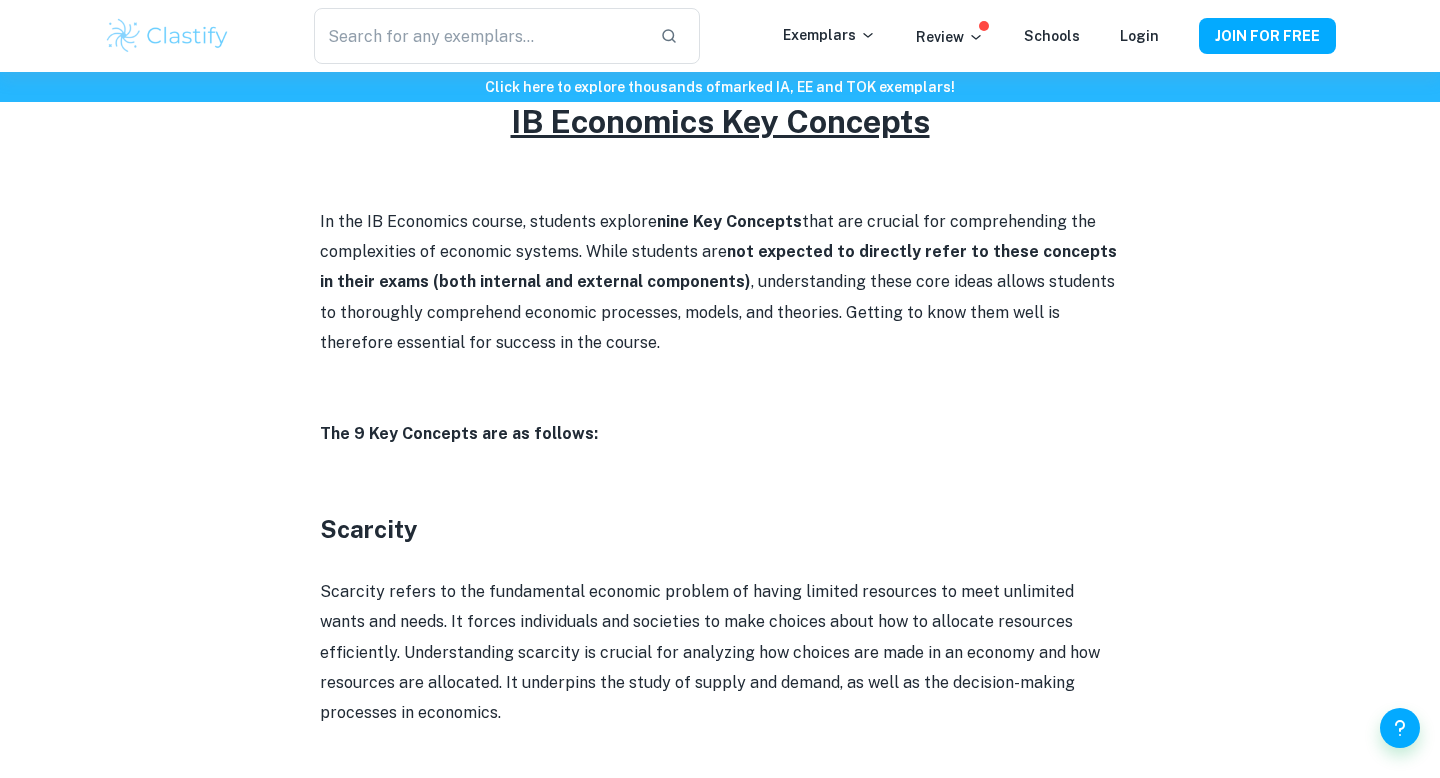 scroll, scrollTop: 862, scrollLeft: 0, axis: vertical 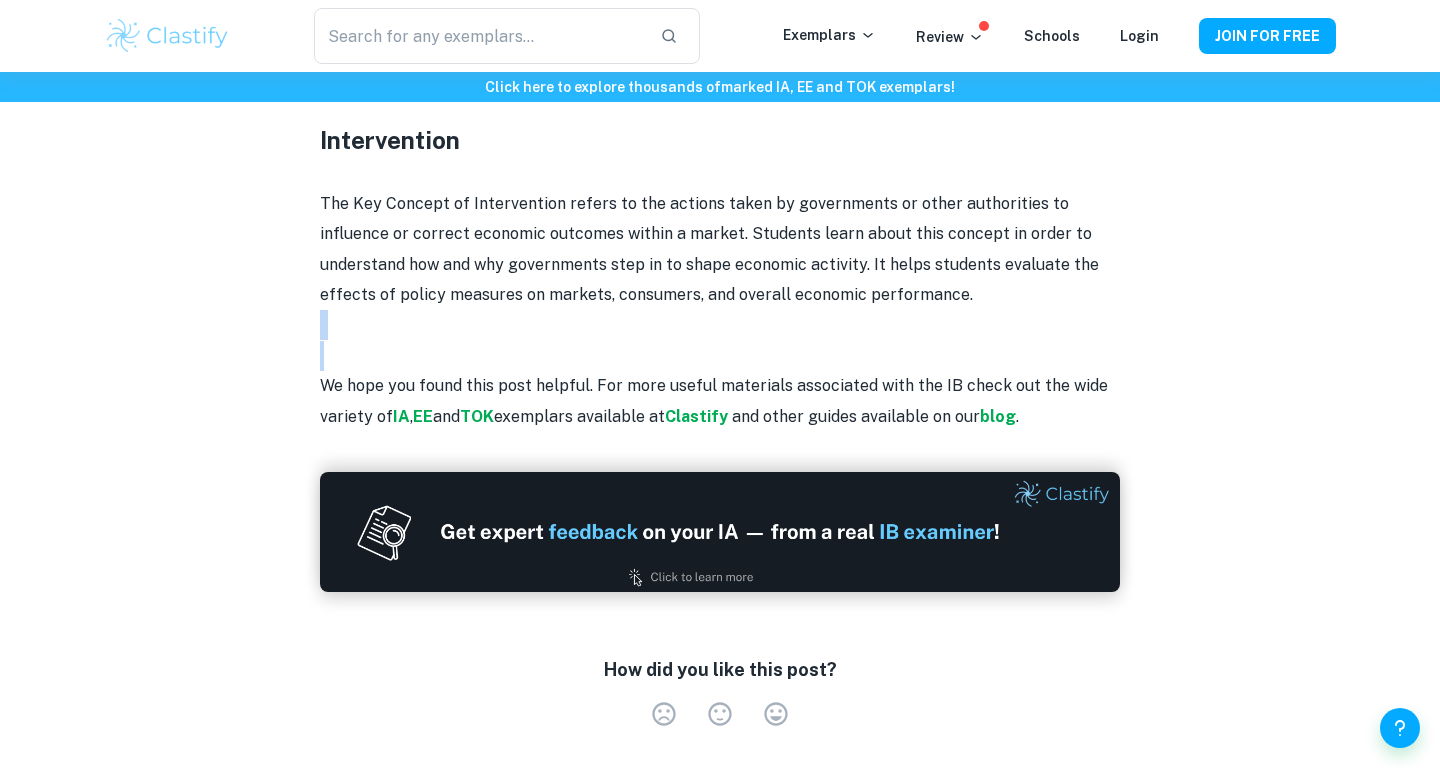 drag, startPoint x: 865, startPoint y: 299, endPoint x: 473, endPoint y: 348, distance: 395.05063 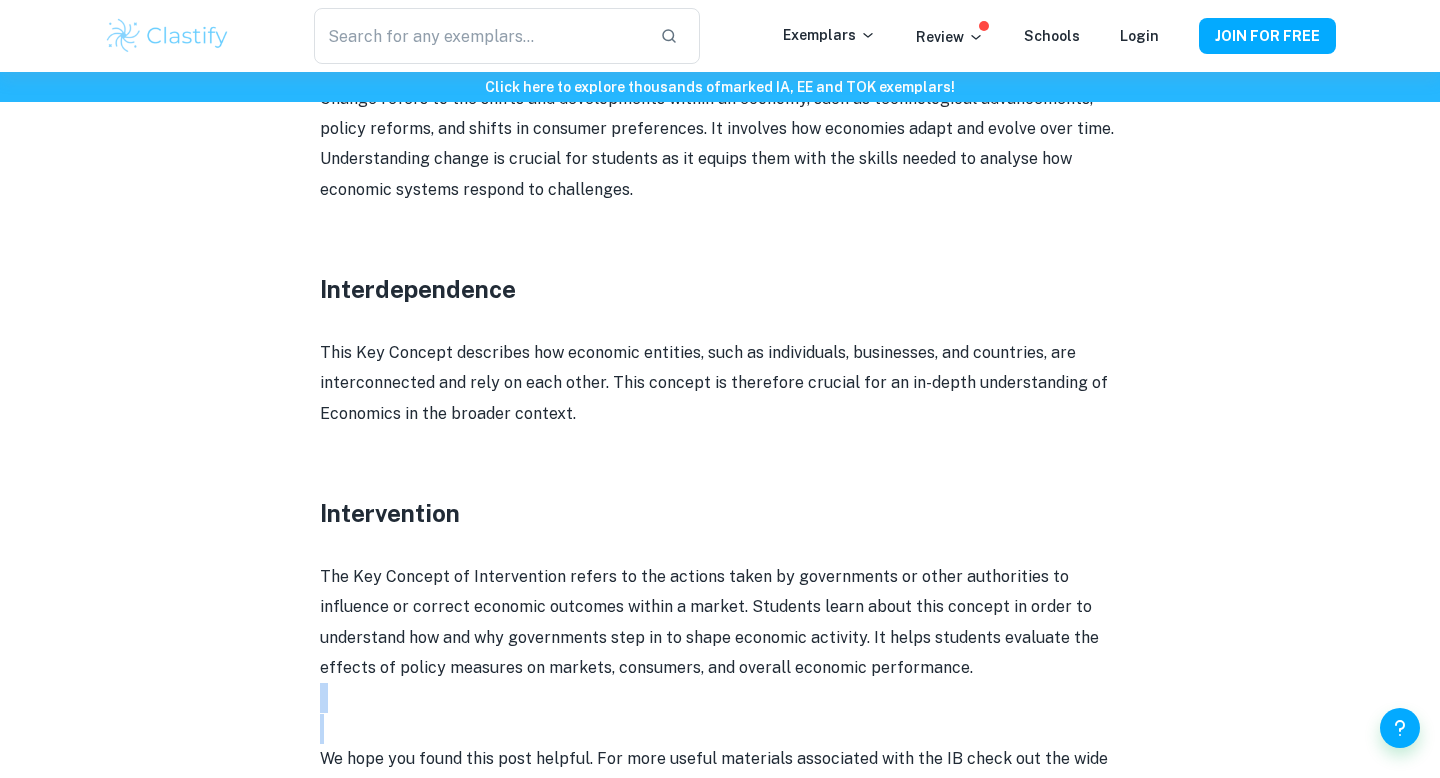 scroll, scrollTop: 2969, scrollLeft: 0, axis: vertical 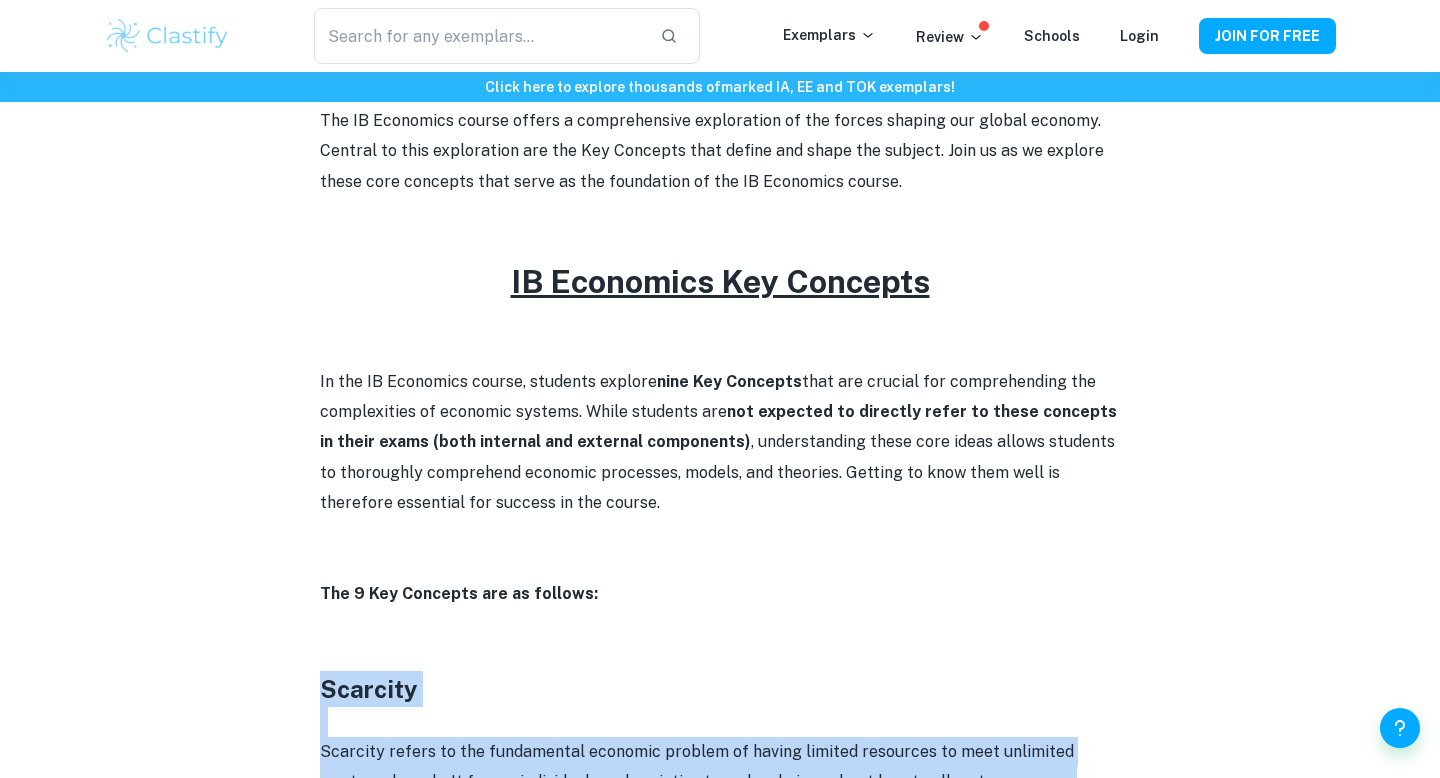 drag, startPoint x: 859, startPoint y: 611, endPoint x: 315, endPoint y: 695, distance: 550.4471 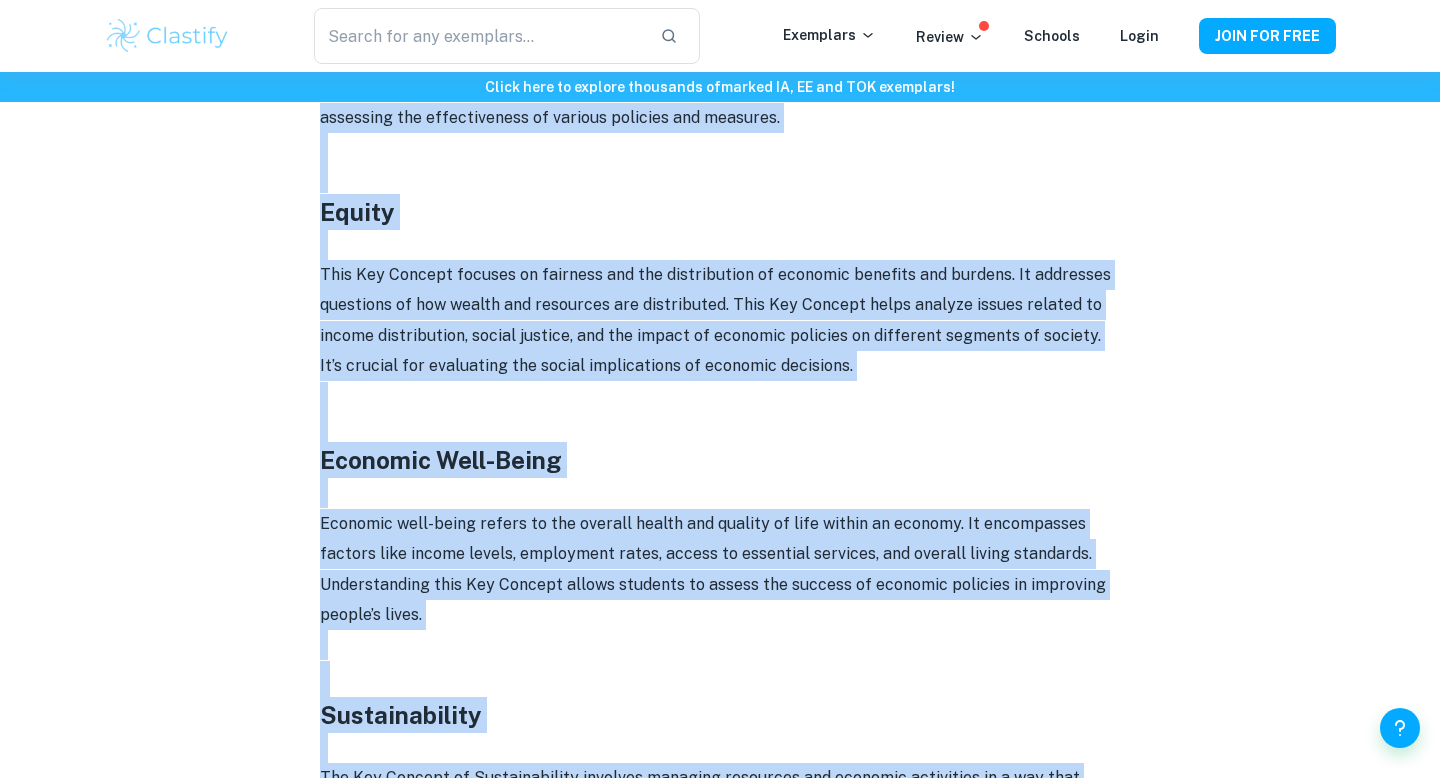 scroll, scrollTop: 1969, scrollLeft: 0, axis: vertical 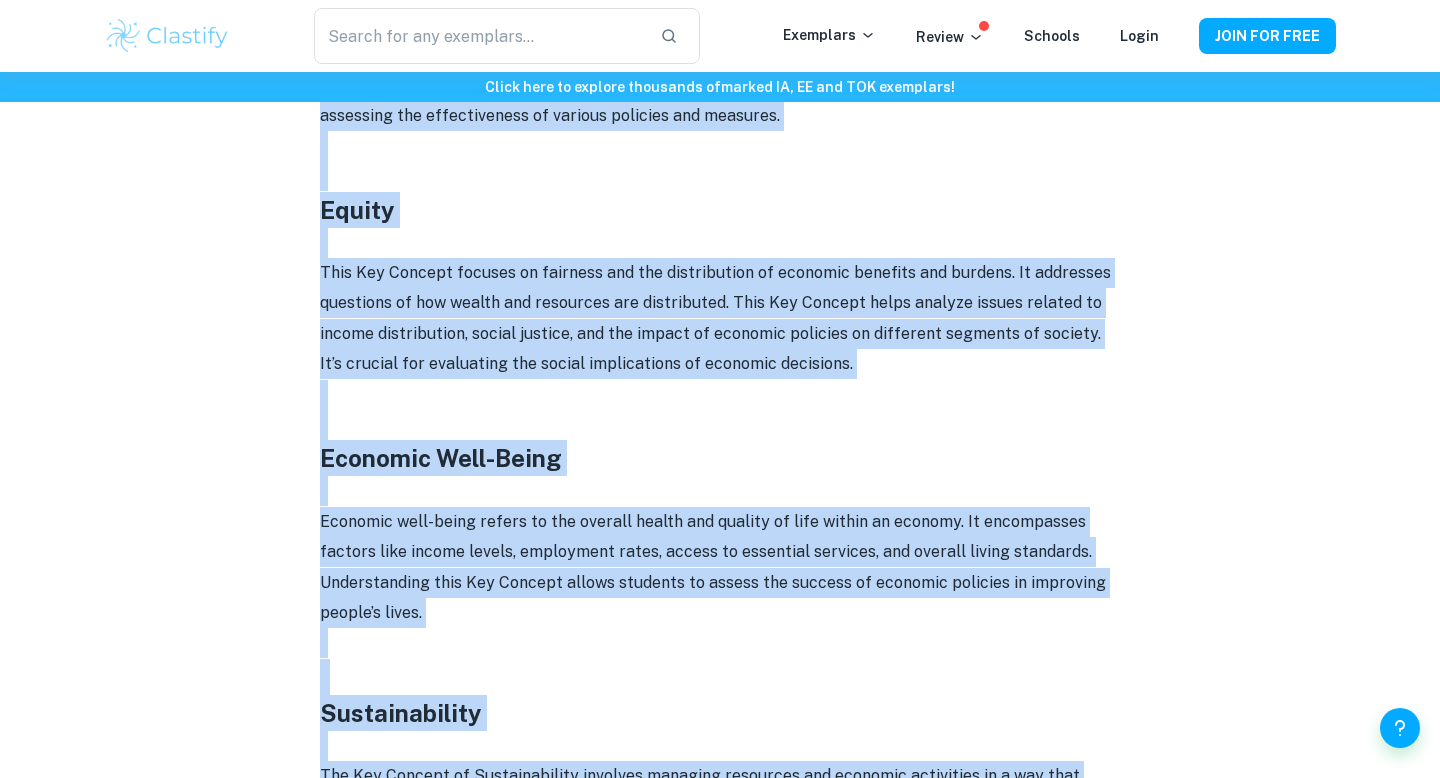 click on "Economic well-being refers to the overall health and quality of life within an economy. It encompasses factors like income levels, employment rates, access to essential services, and overall living standards. Understanding this Key Concept allows students to assess the success of economic policies in improving people’s lives." at bounding box center (720, 568) 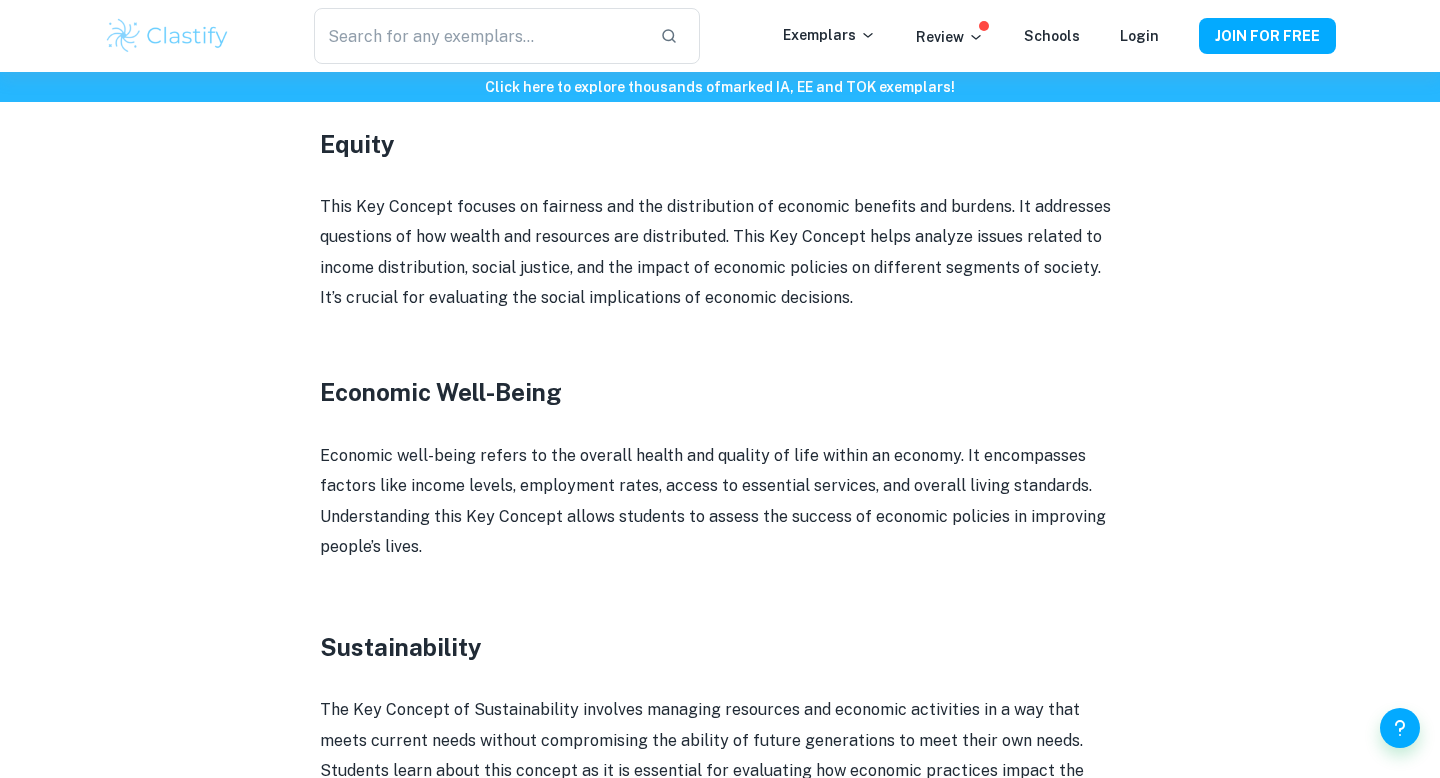 scroll, scrollTop: 2049, scrollLeft: 0, axis: vertical 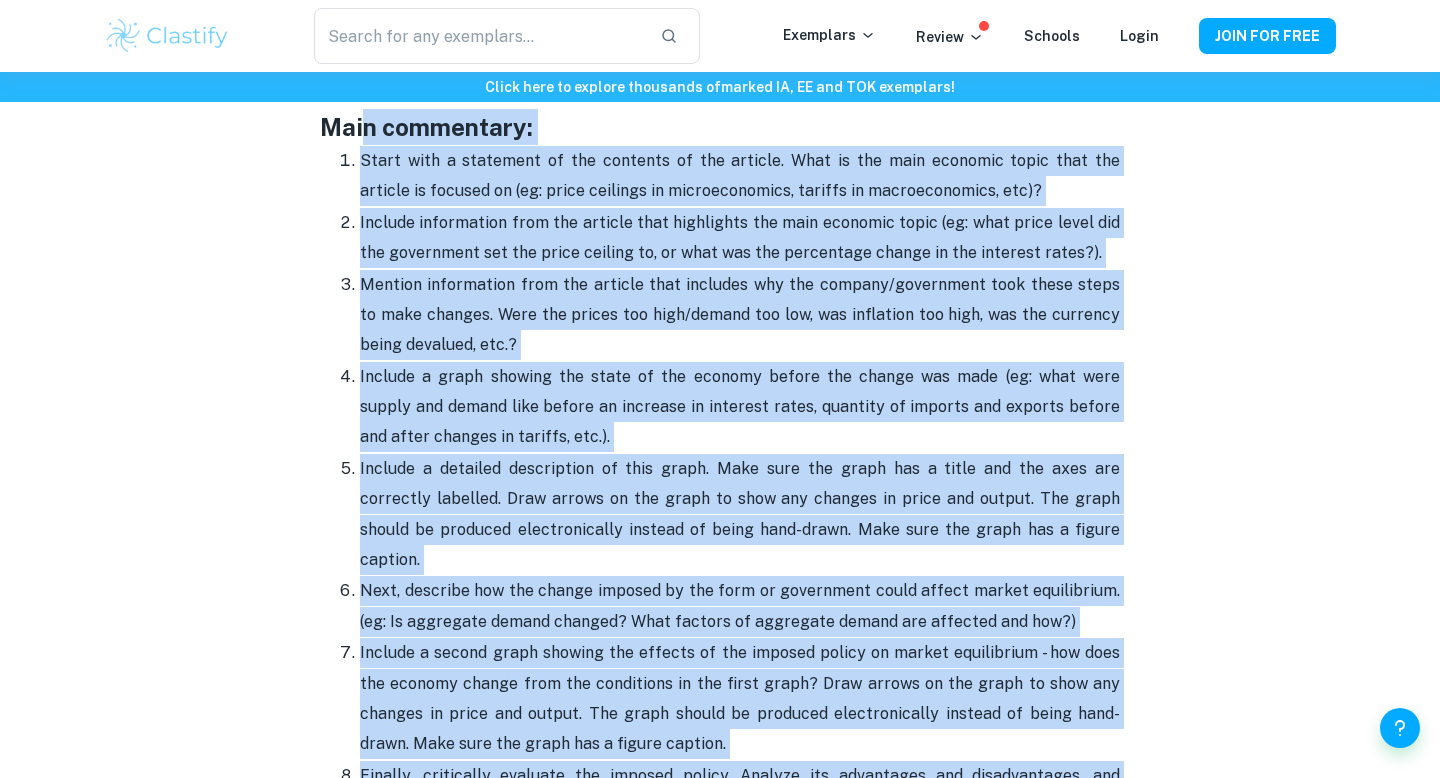 drag, startPoint x: 536, startPoint y: 421, endPoint x: 368, endPoint y: 124, distance: 341.2228 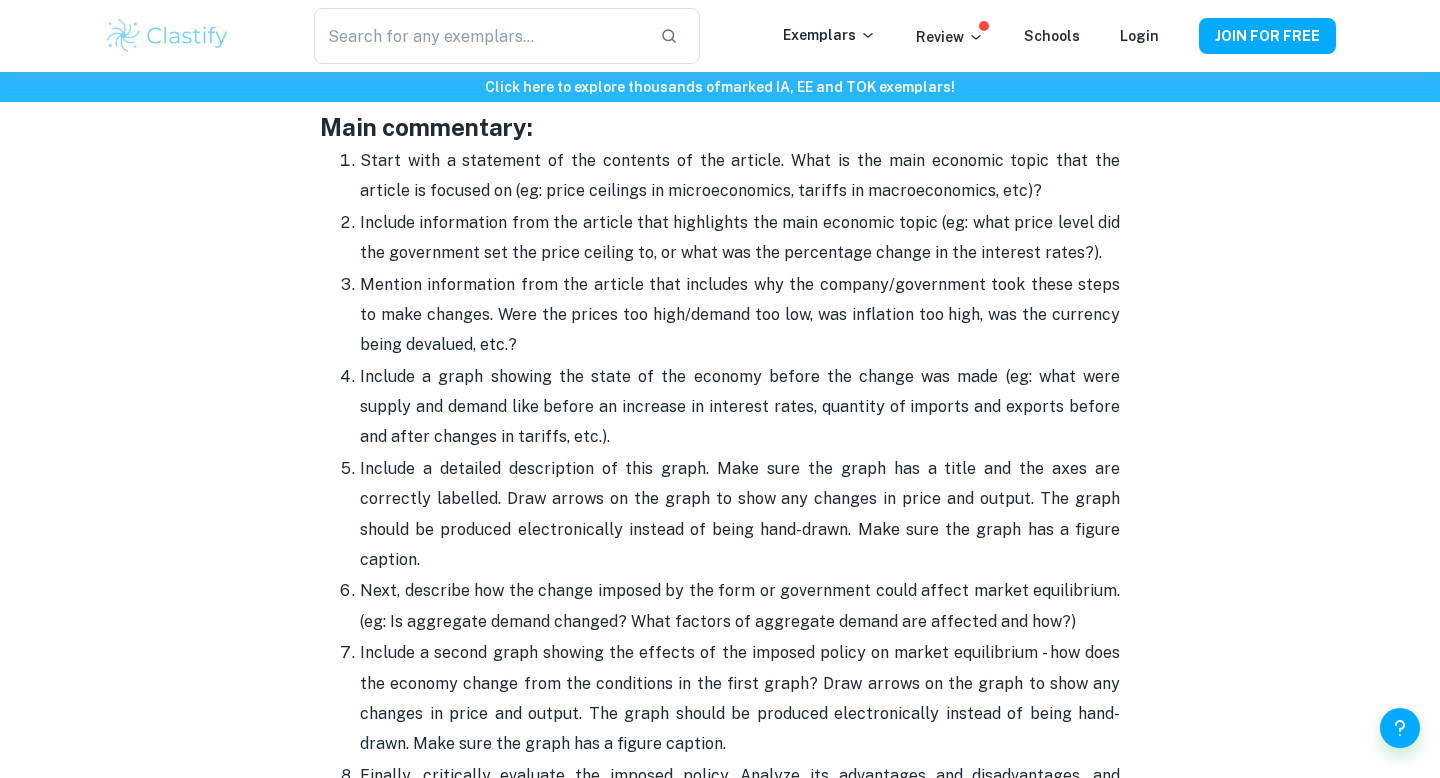 click on "Mention information from the article that includes why the company/government took these steps to make changes. Were the prices too high/demand too low, was inflation too high, was the currency being devalued, etc.?" at bounding box center (740, 315) 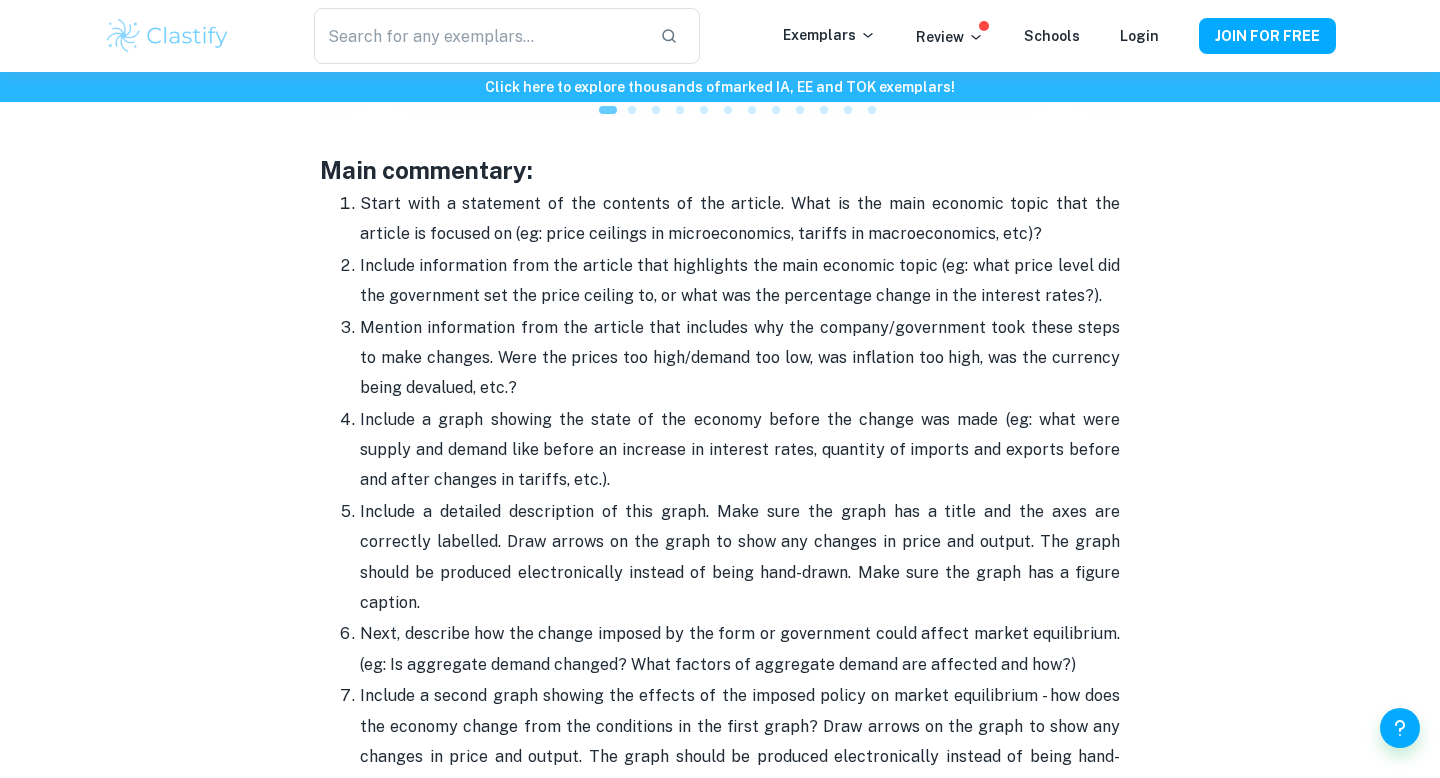 scroll, scrollTop: 2051, scrollLeft: 0, axis: vertical 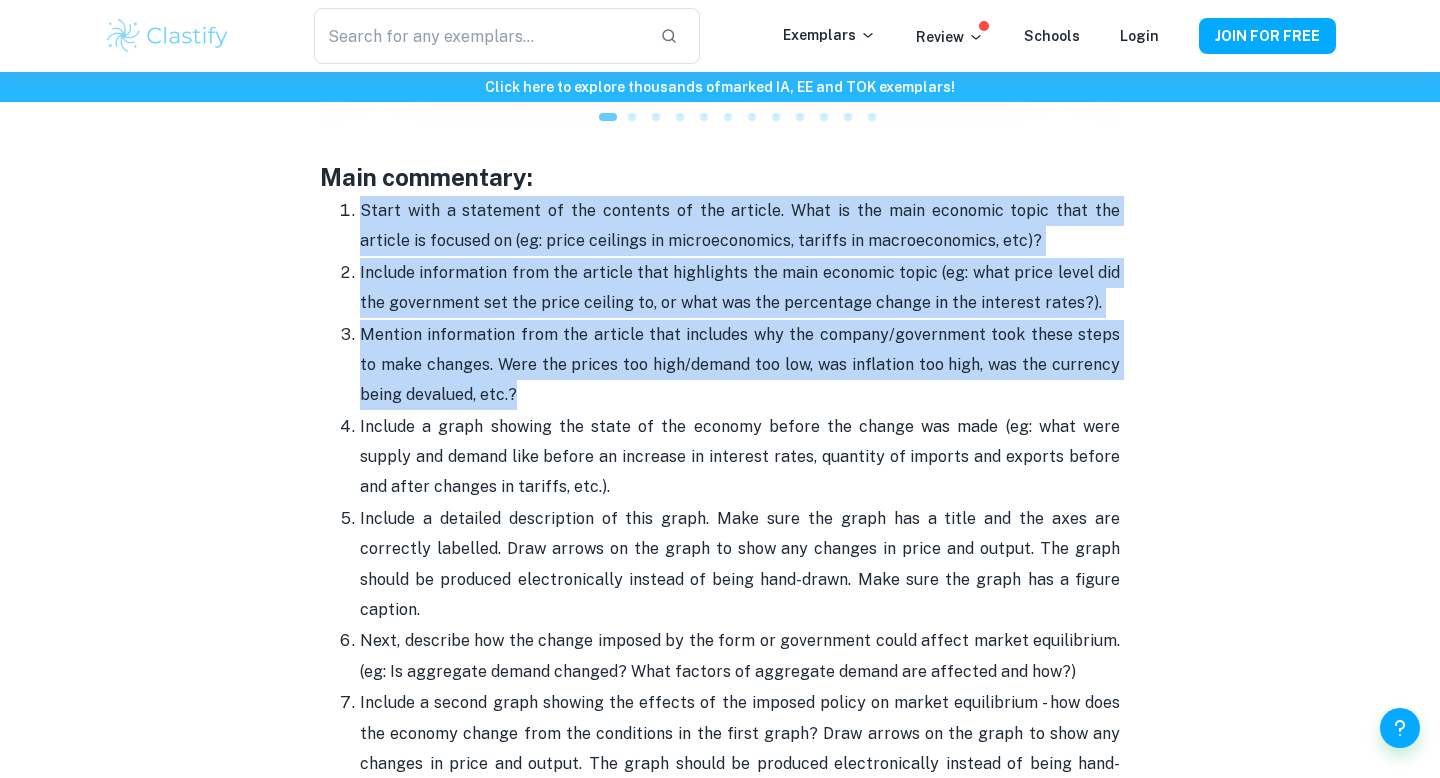 drag, startPoint x: 556, startPoint y: 396, endPoint x: 345, endPoint y: 214, distance: 278.64853 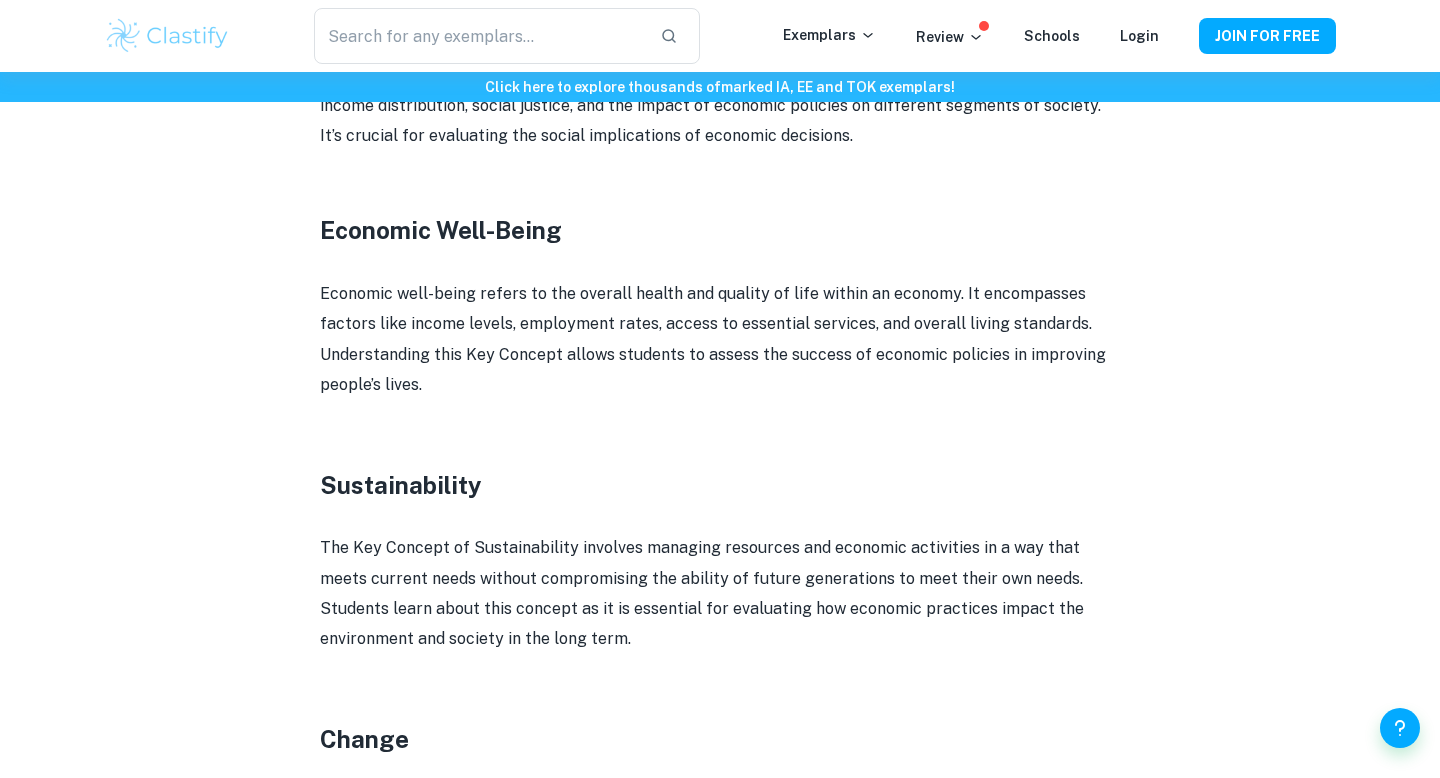 scroll, scrollTop: 2242, scrollLeft: 0, axis: vertical 